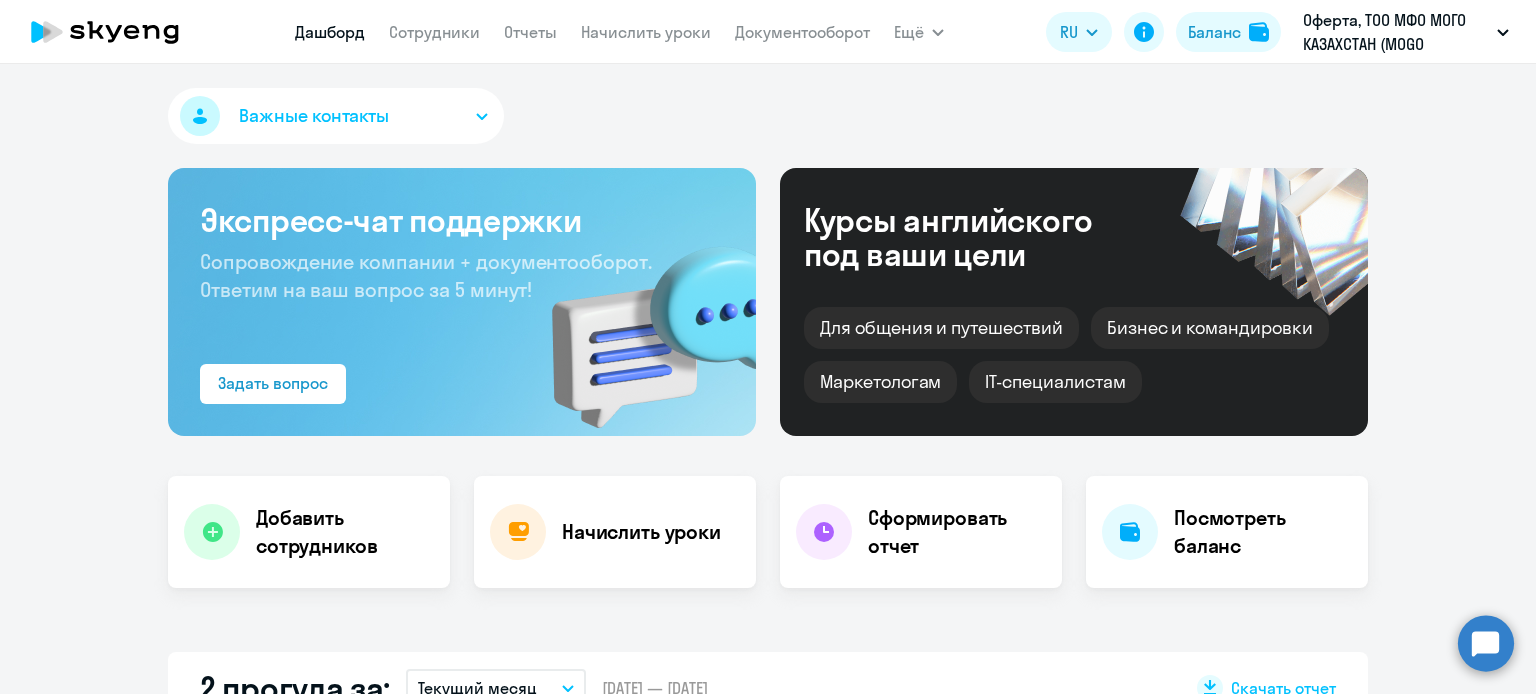 select on "30" 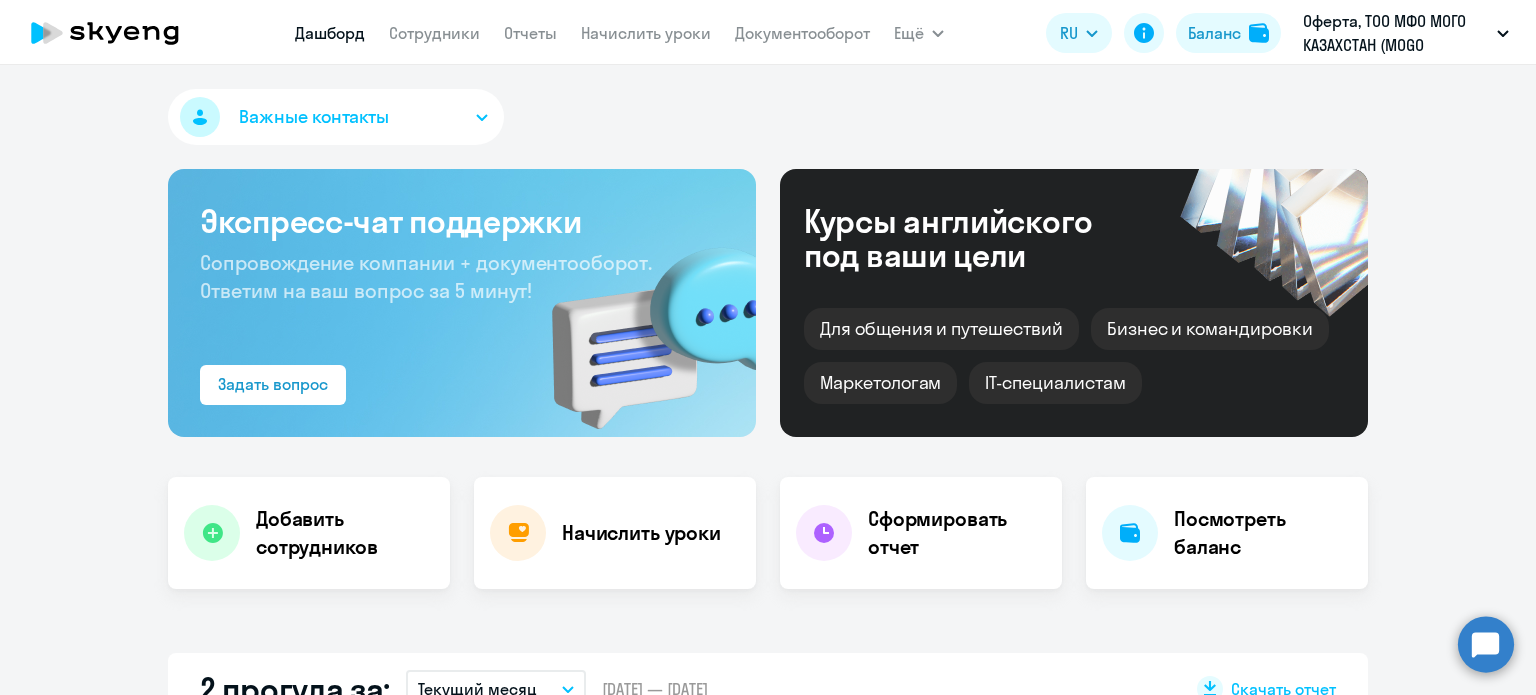 scroll, scrollTop: 0, scrollLeft: 0, axis: both 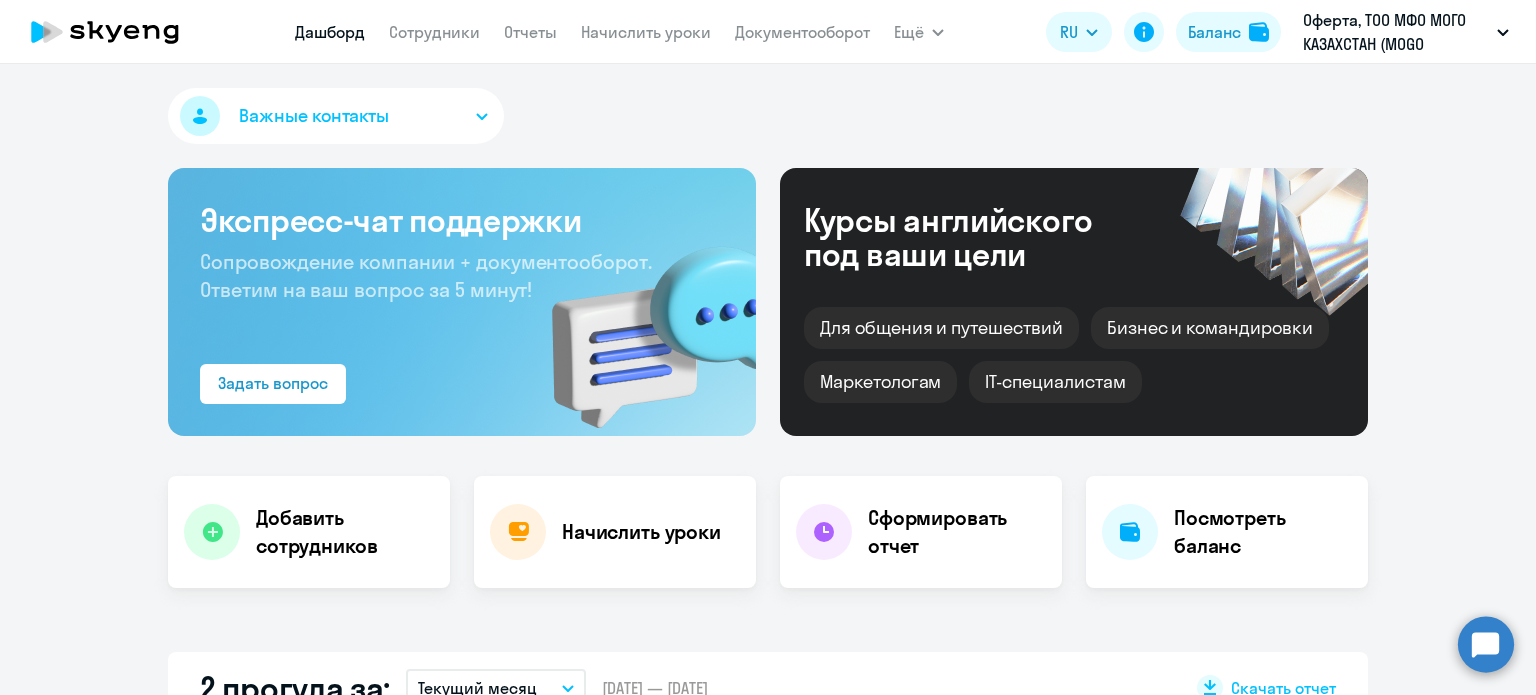 click 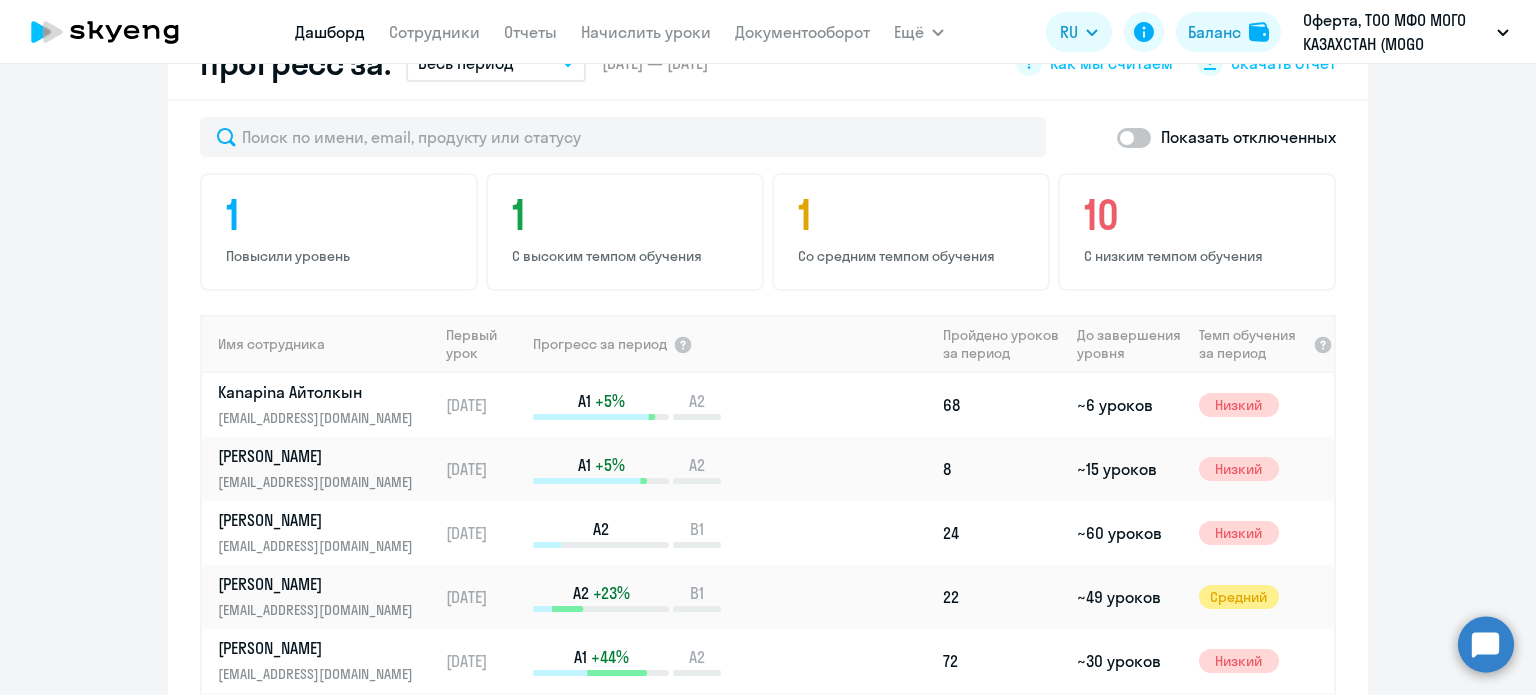 scroll, scrollTop: 1200, scrollLeft: 0, axis: vertical 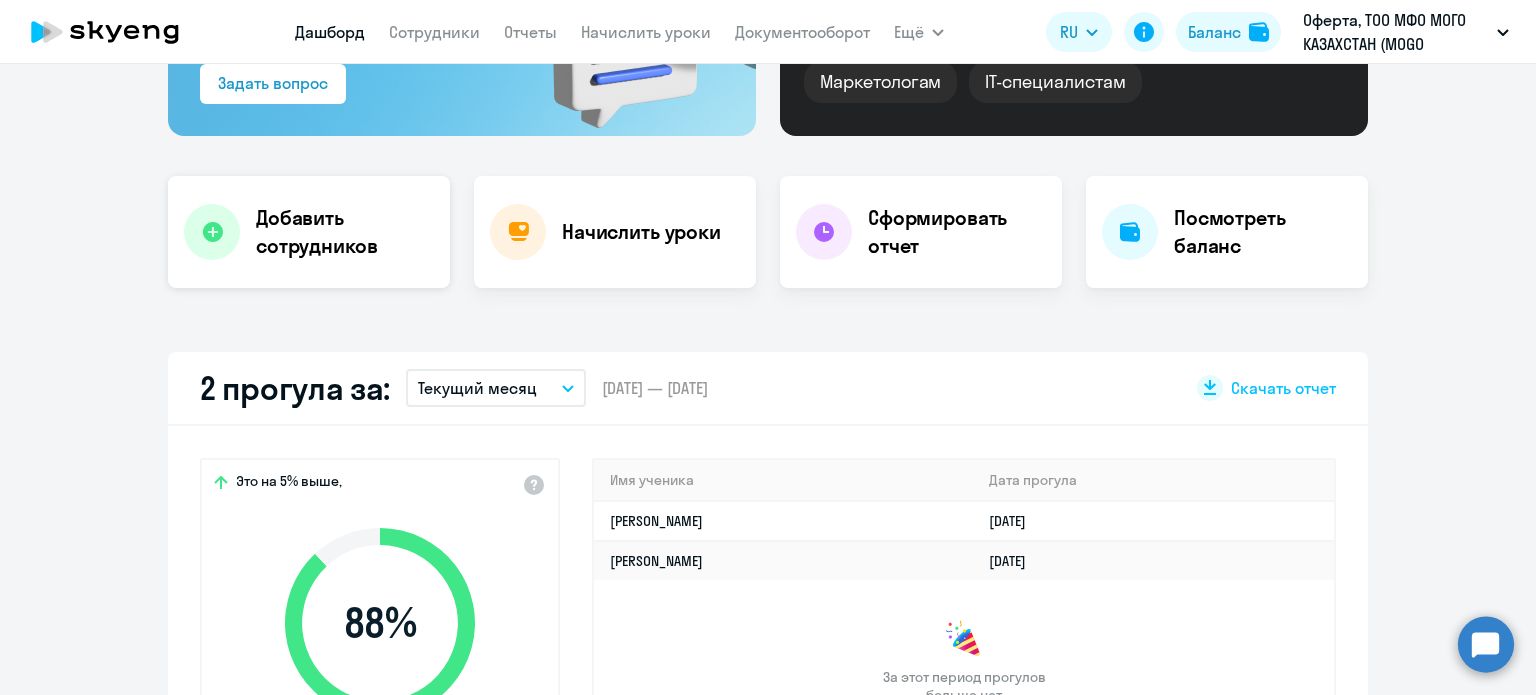 click on "Добавить сотрудников" 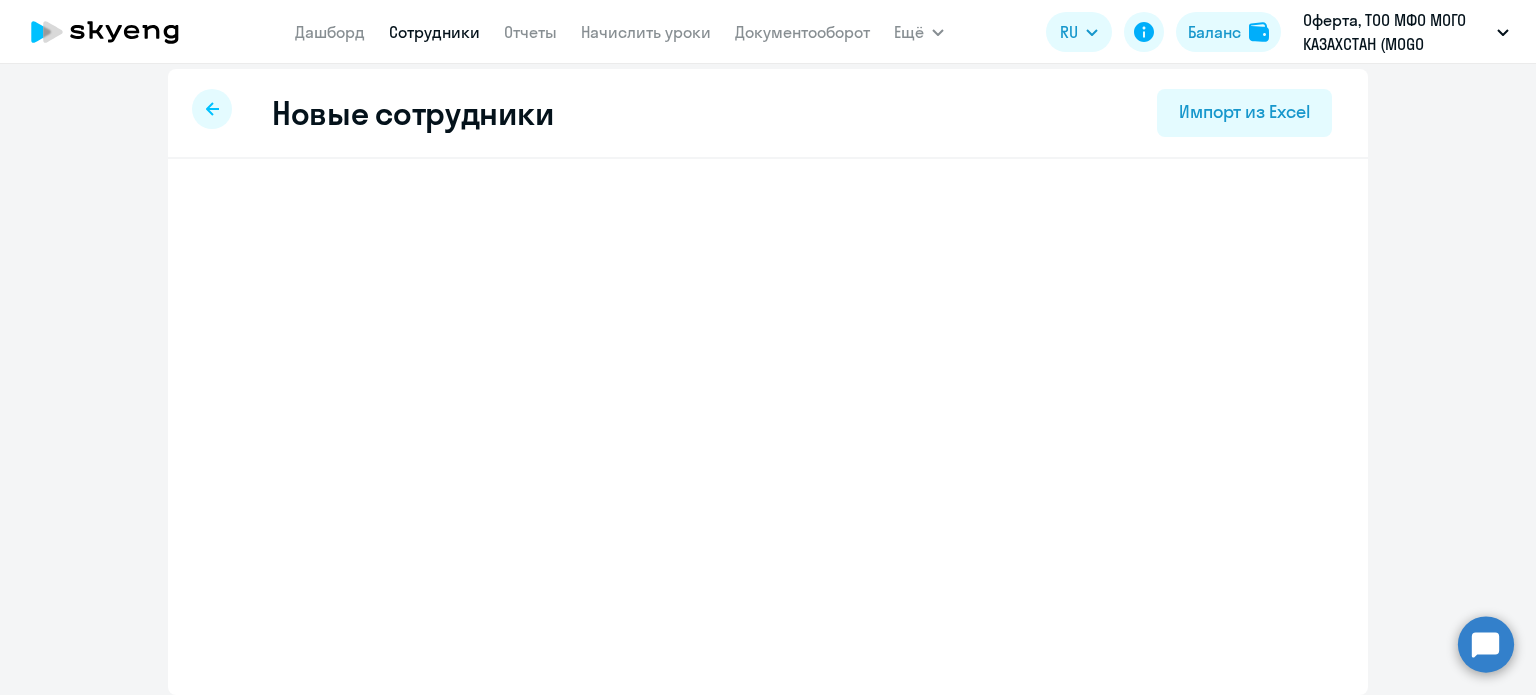 scroll, scrollTop: 10, scrollLeft: 0, axis: vertical 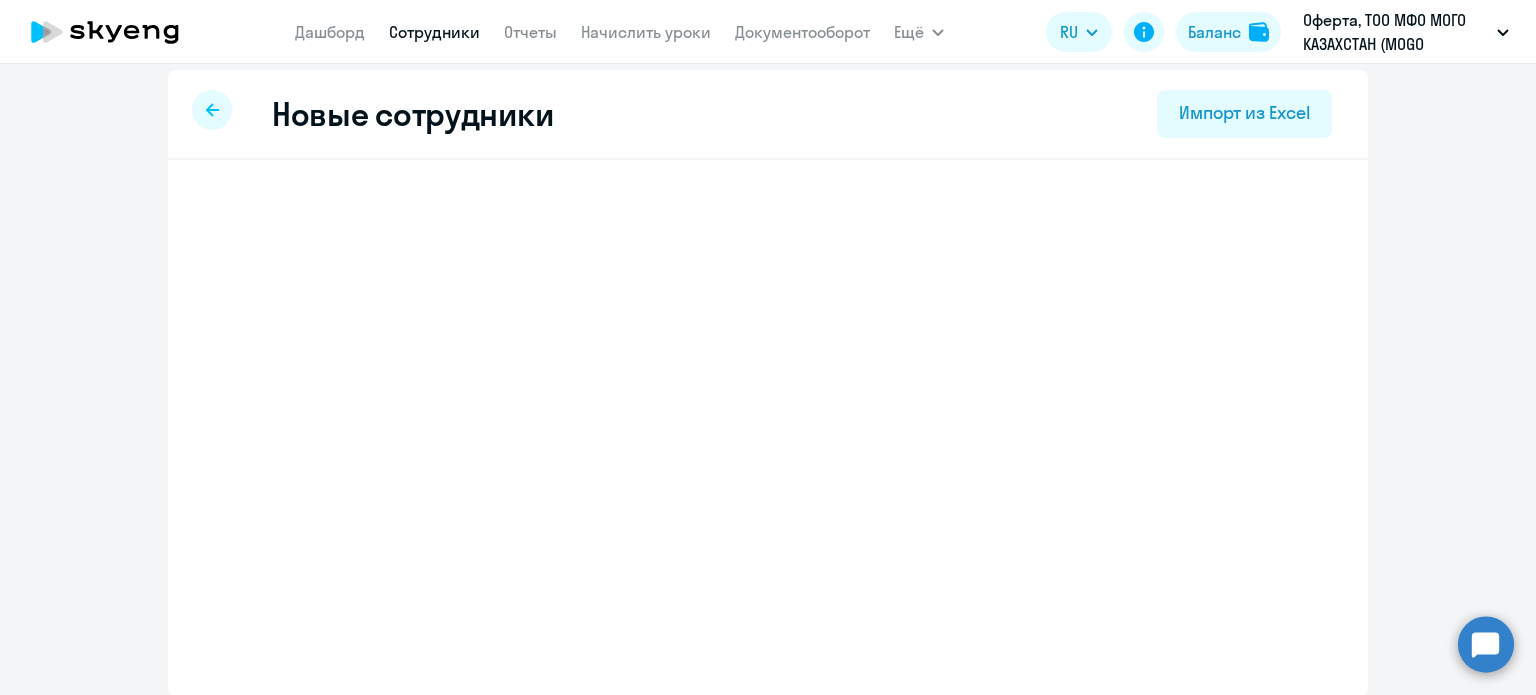 select on "english_adult_not_native_speaker" 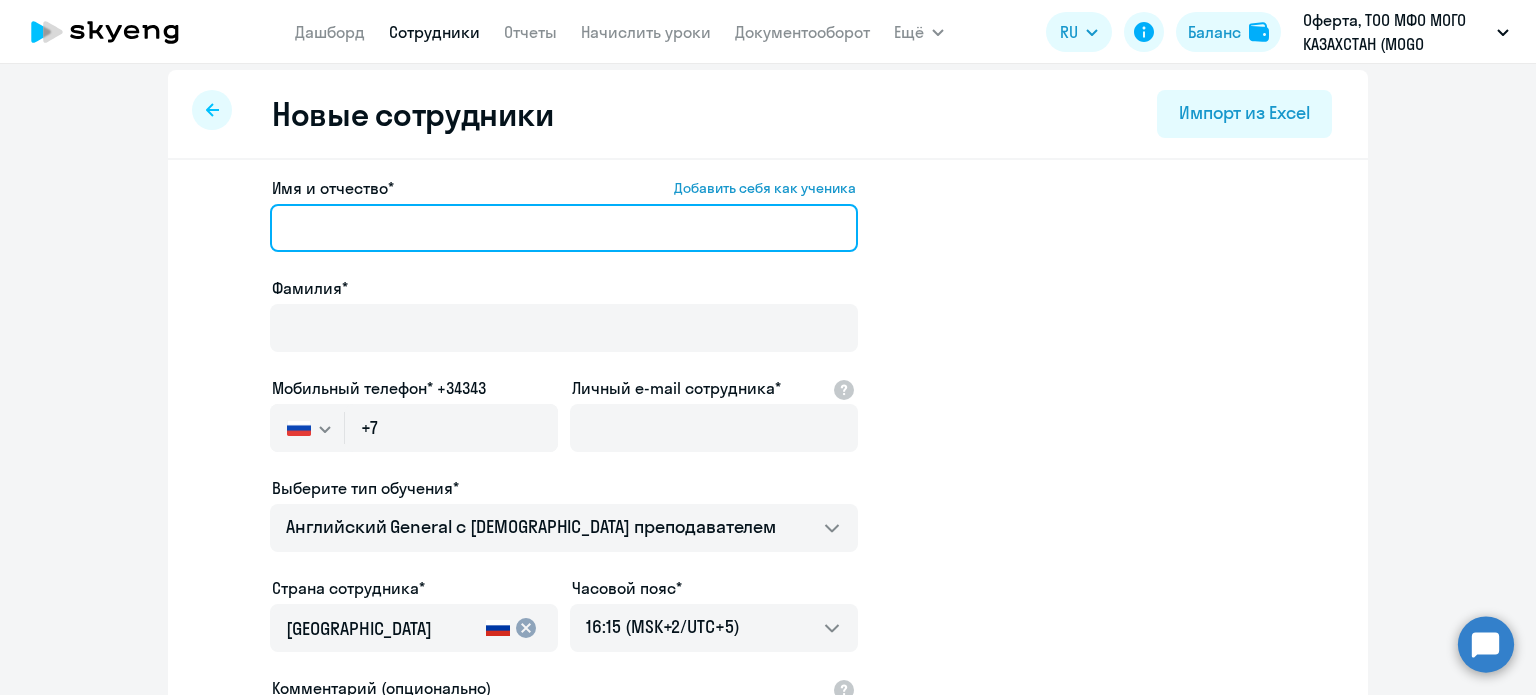 click on "Имя и отчество*  Добавить себя как ученика" at bounding box center [564, 228] 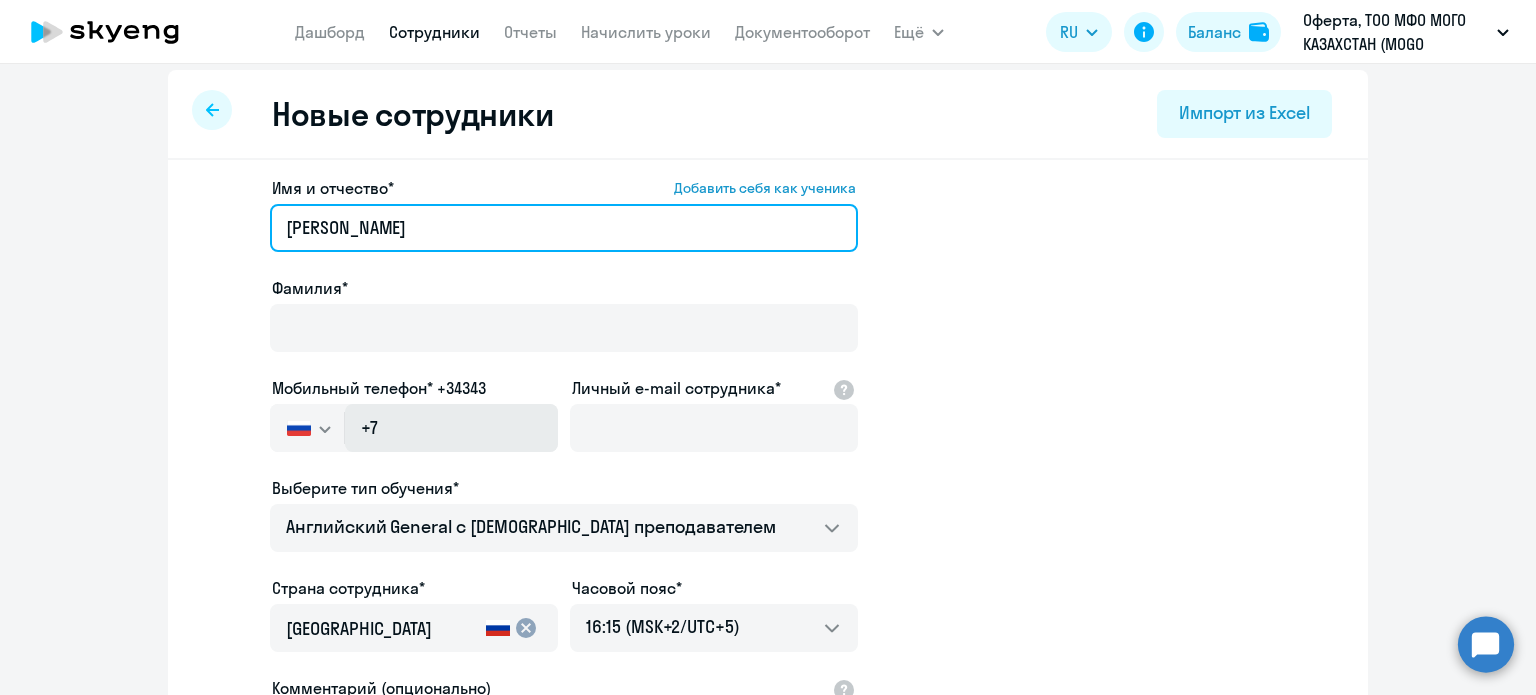 type on "[PERSON_NAME]" 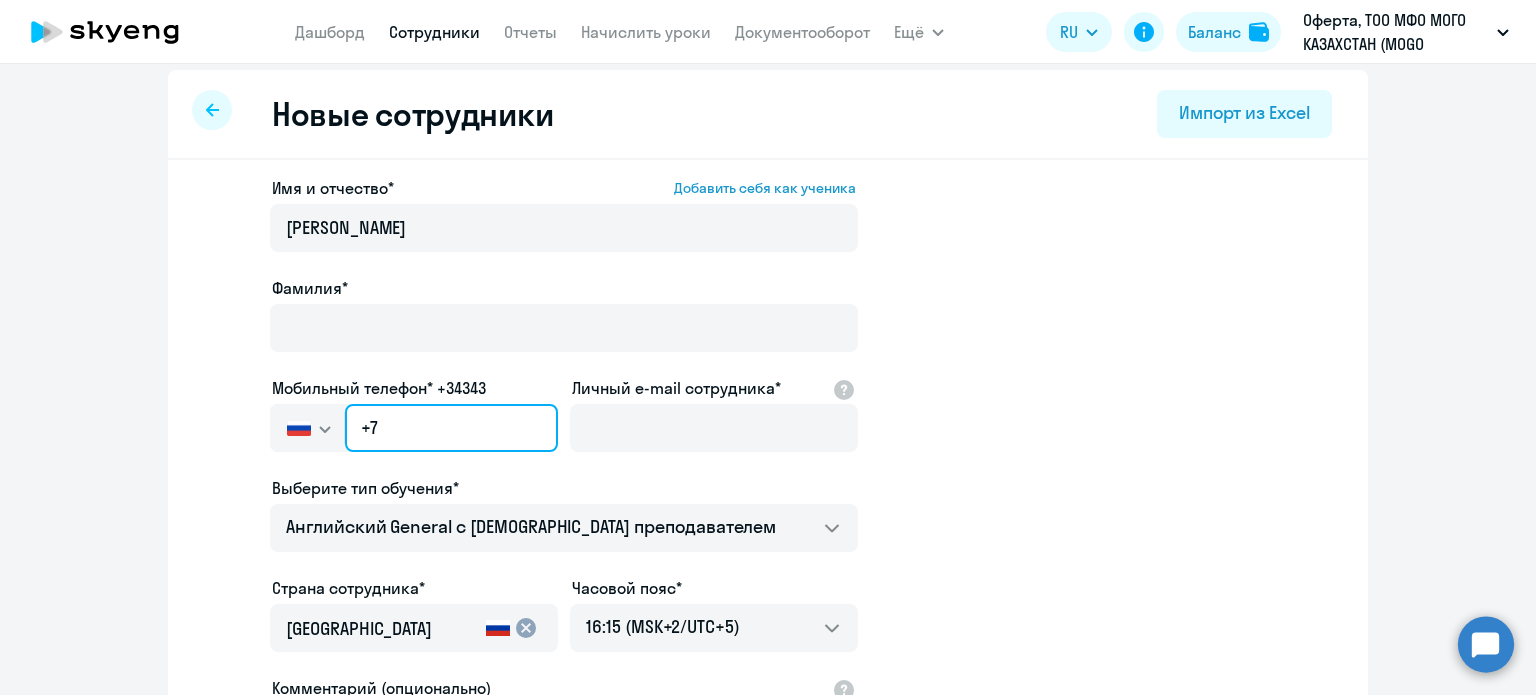 click on "+7" 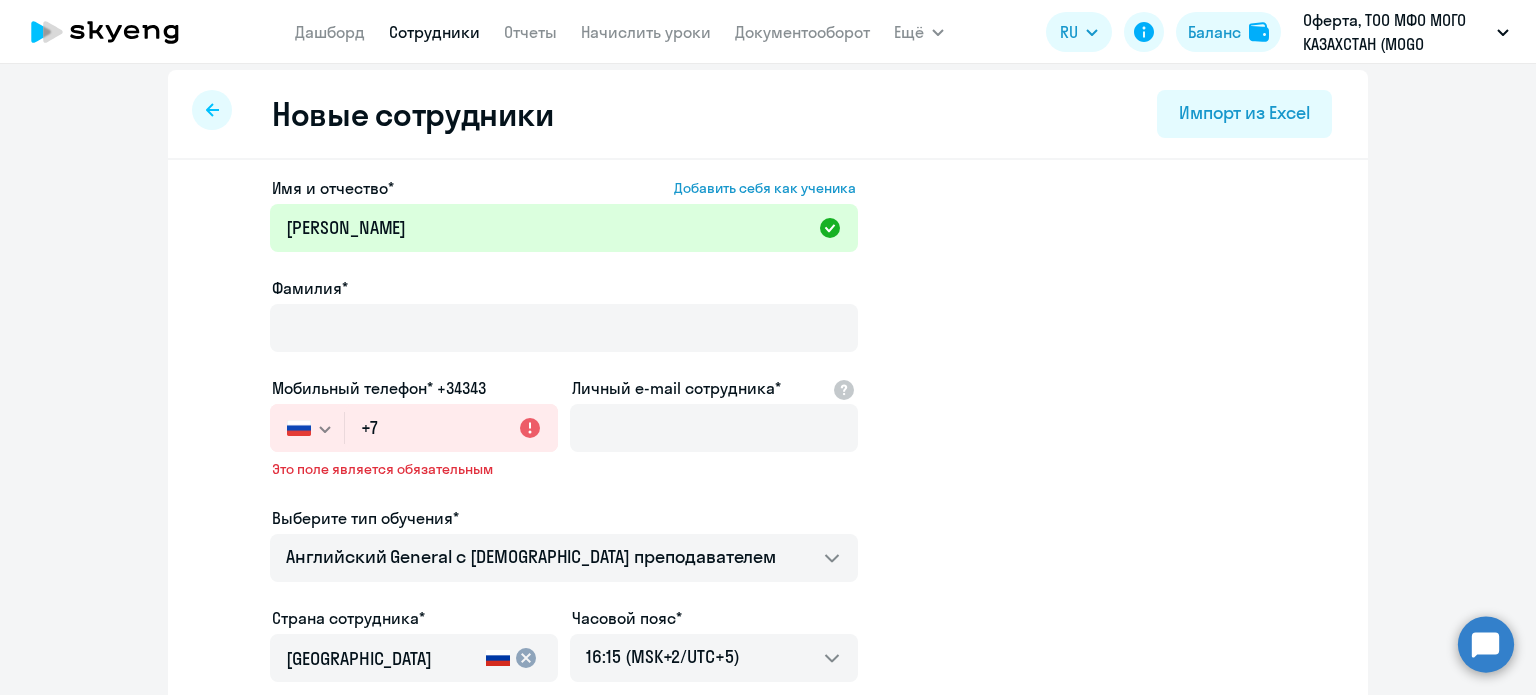 drag, startPoint x: 1312, startPoint y: 247, endPoint x: 1200, endPoint y: 283, distance: 117.64353 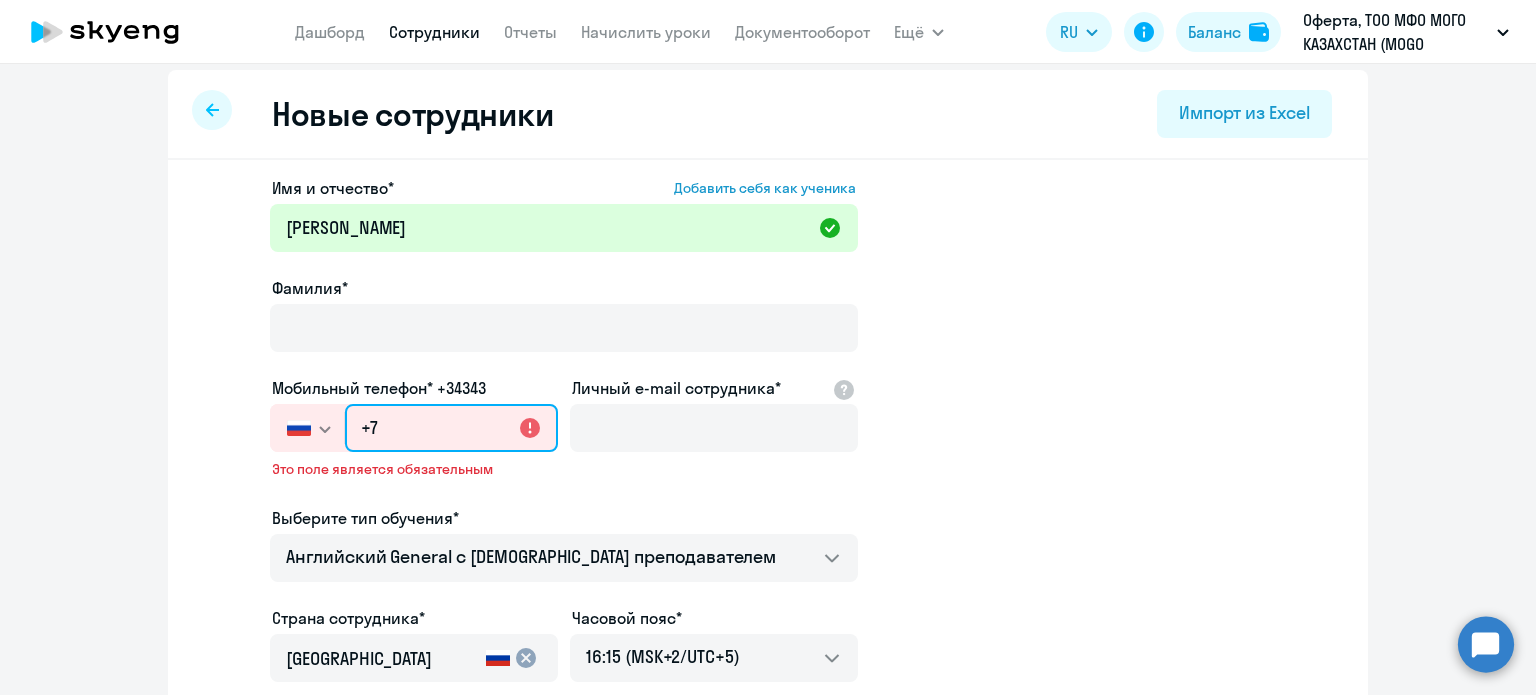 click on "+7" 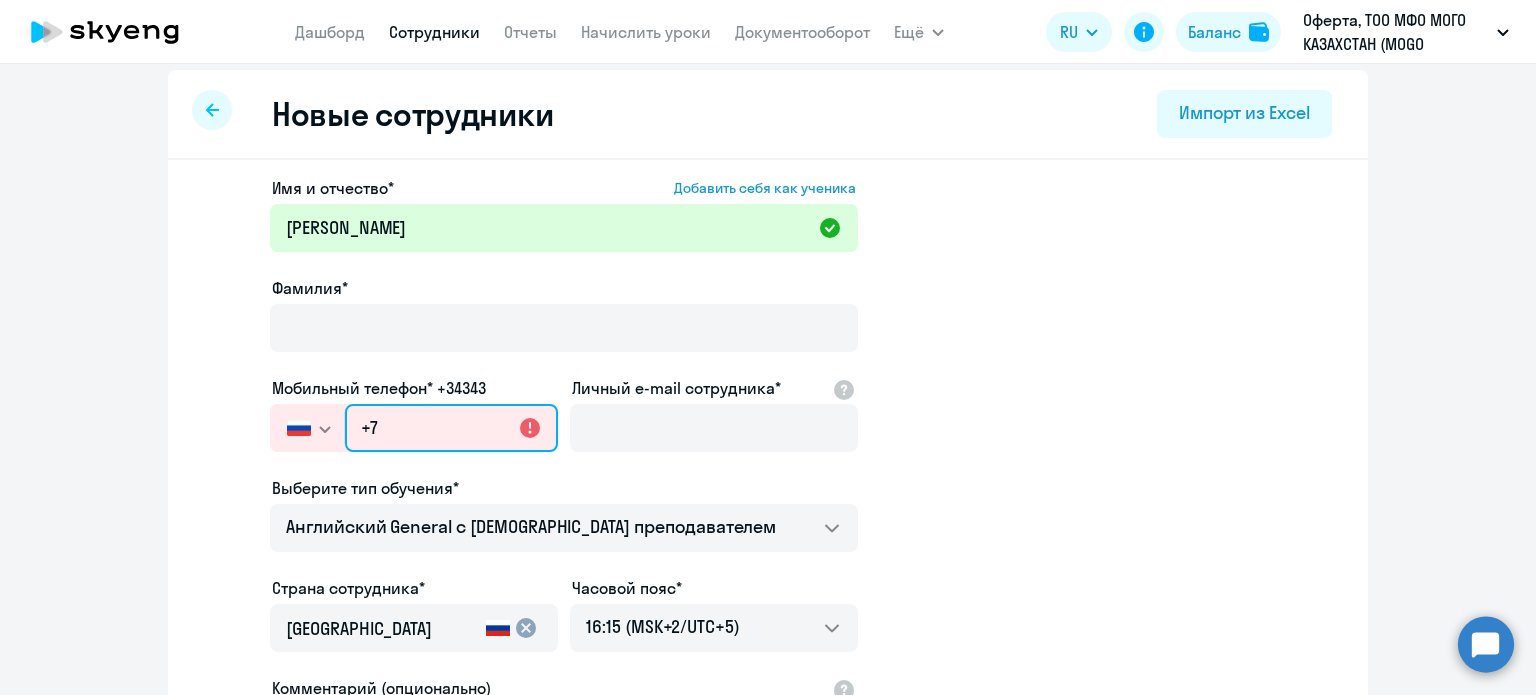 type on "[PHONE_NUMBER]" 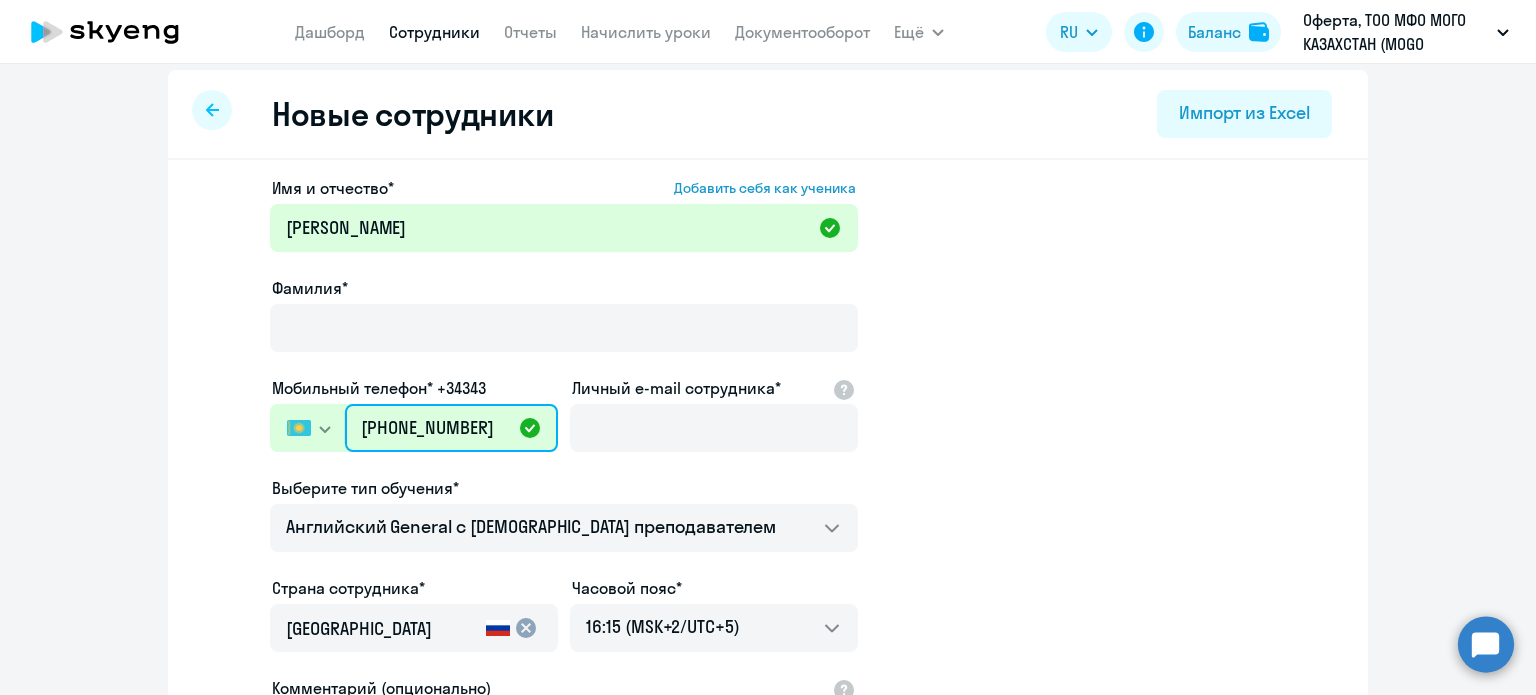 scroll, scrollTop: 110, scrollLeft: 0, axis: vertical 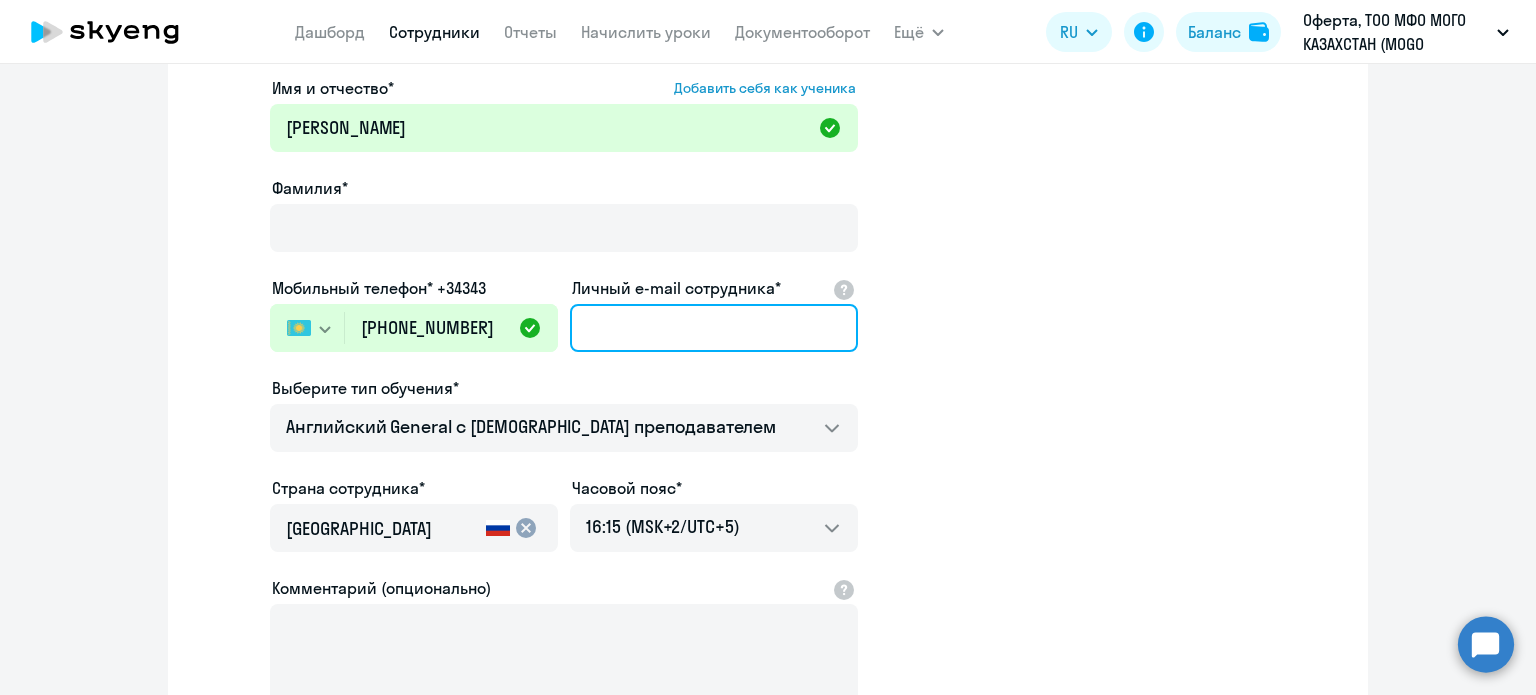 click on "Личный e-mail сотрудника*" at bounding box center (714, 328) 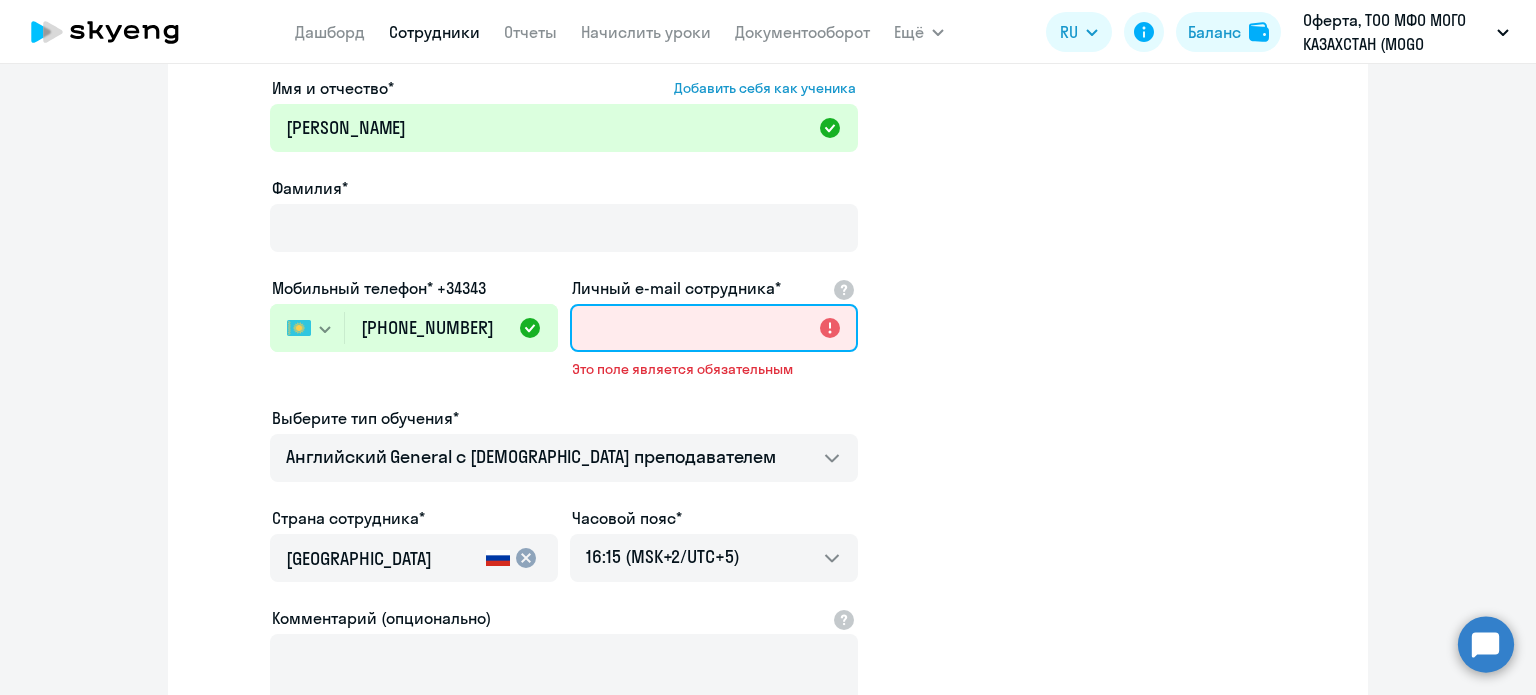 paste on "[EMAIL_ADDRESS][DOMAIN_NAME]" 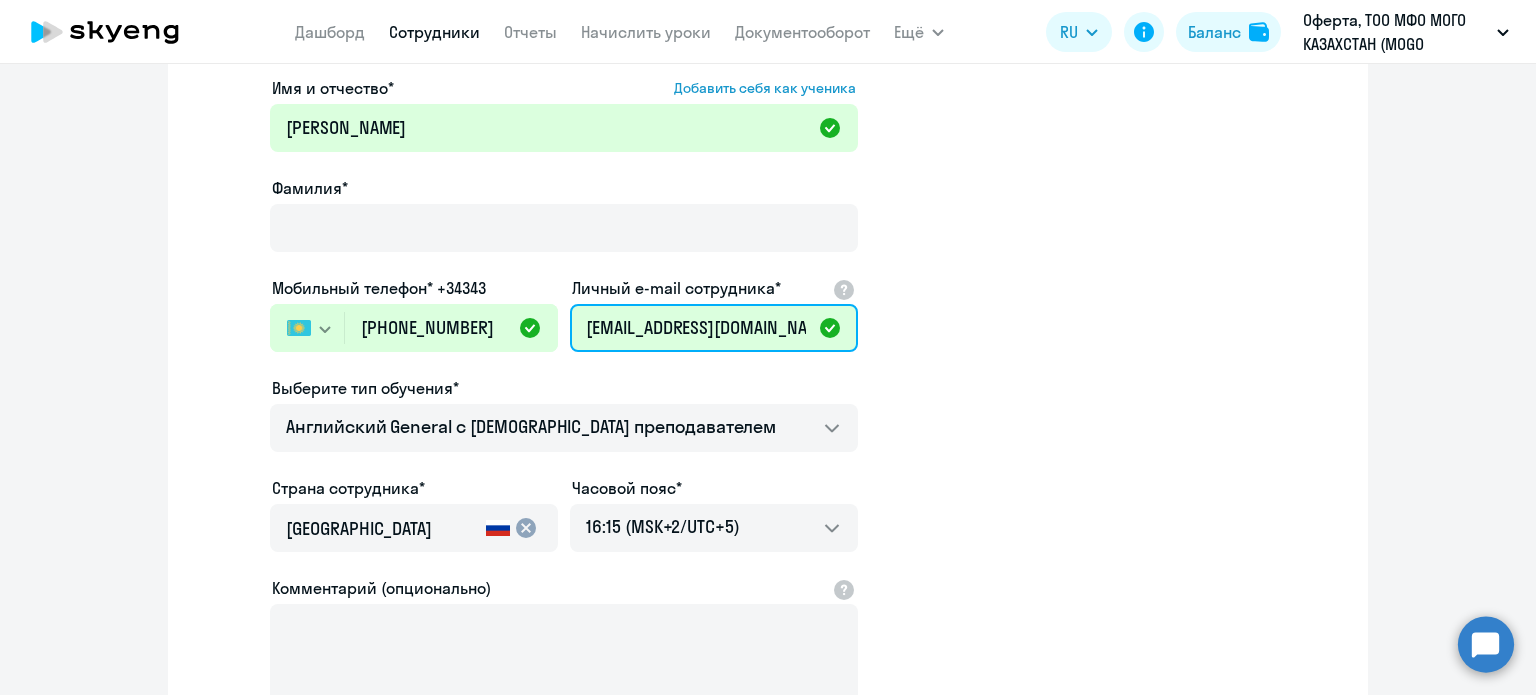 scroll, scrollTop: 0, scrollLeft: 16, axis: horizontal 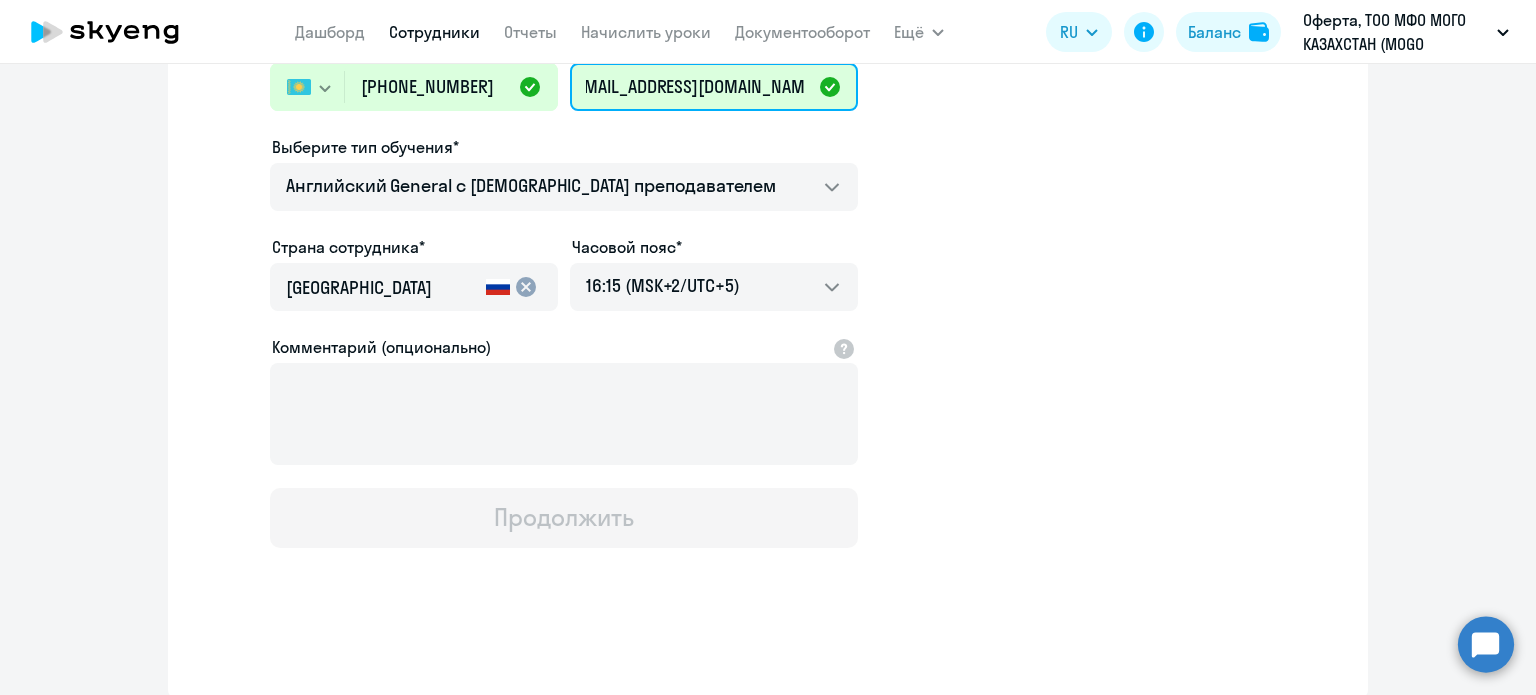 type on "[EMAIL_ADDRESS][DOMAIN_NAME]" 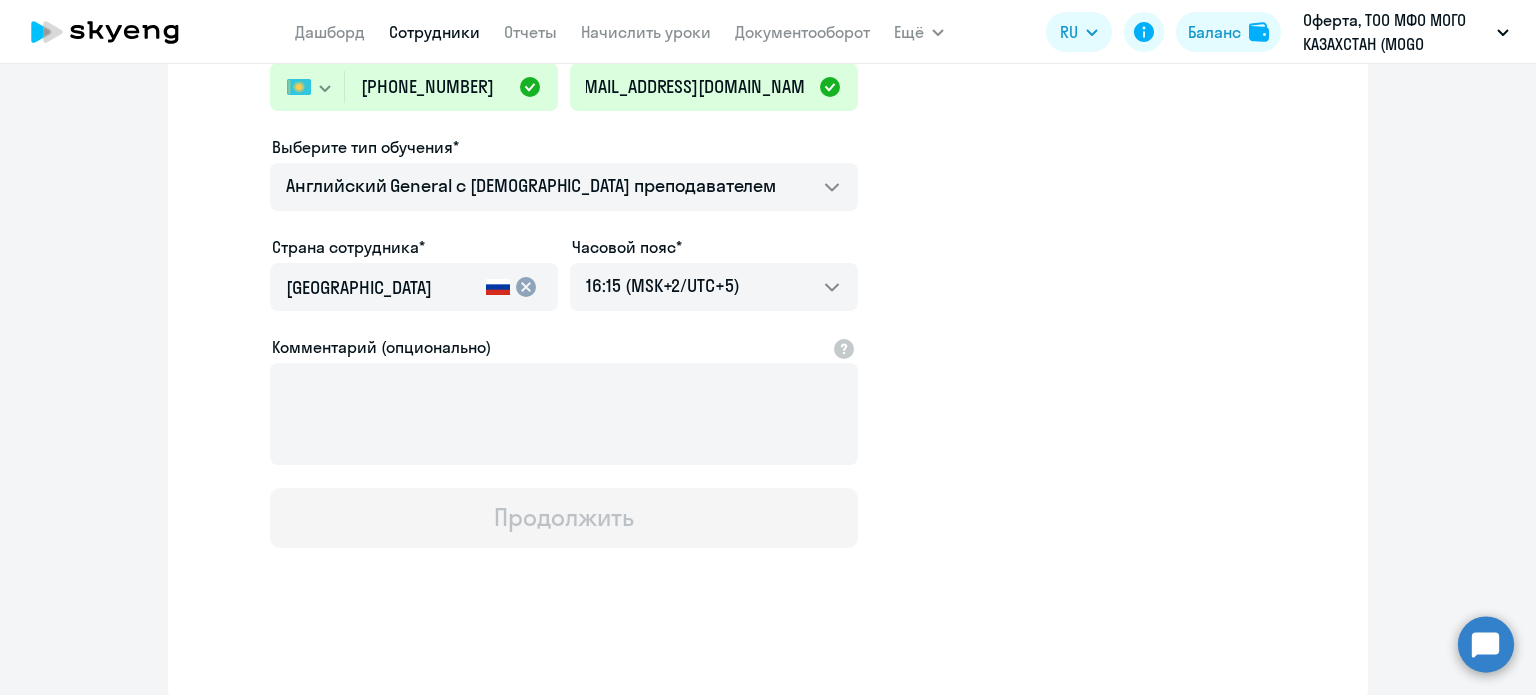 scroll, scrollTop: 0, scrollLeft: 0, axis: both 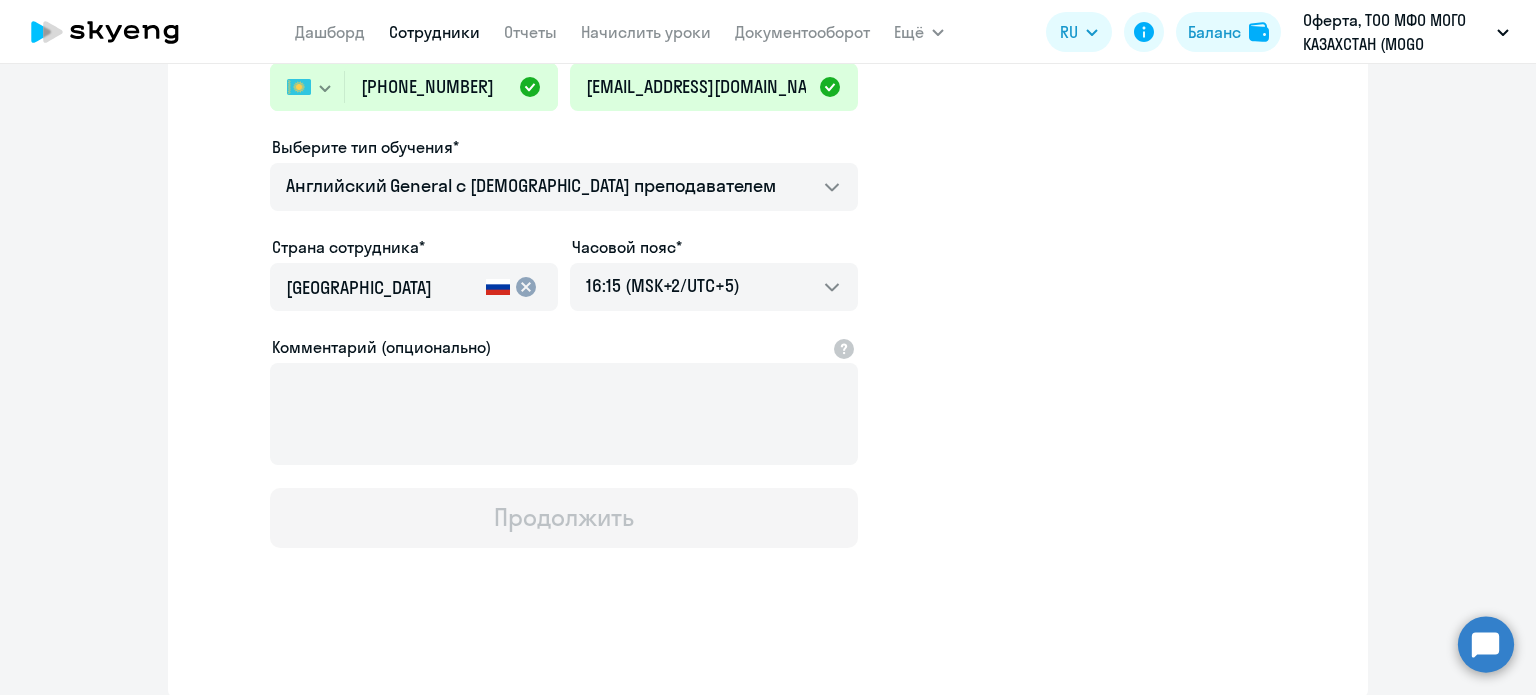 drag, startPoint x: 520, startPoint y: 289, endPoint x: 488, endPoint y: 289, distance: 32 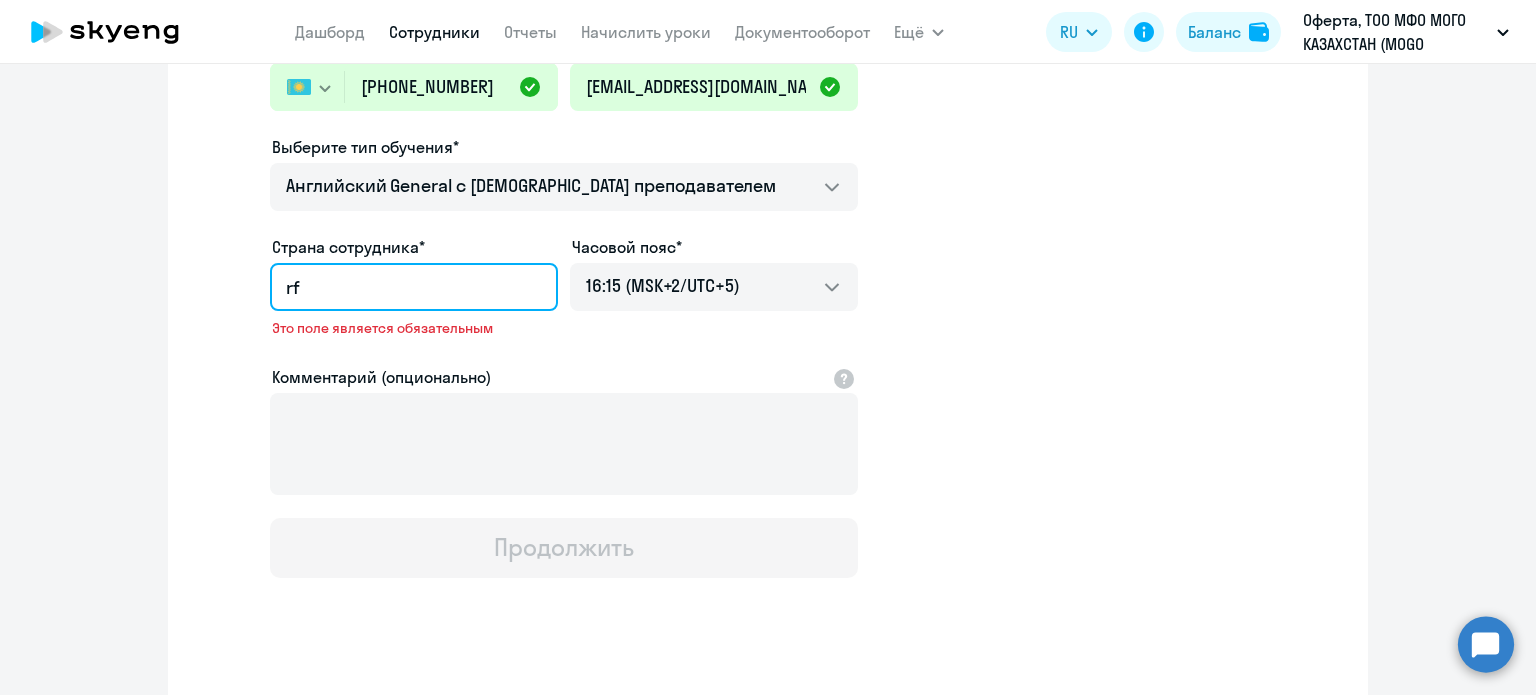 type on "r" 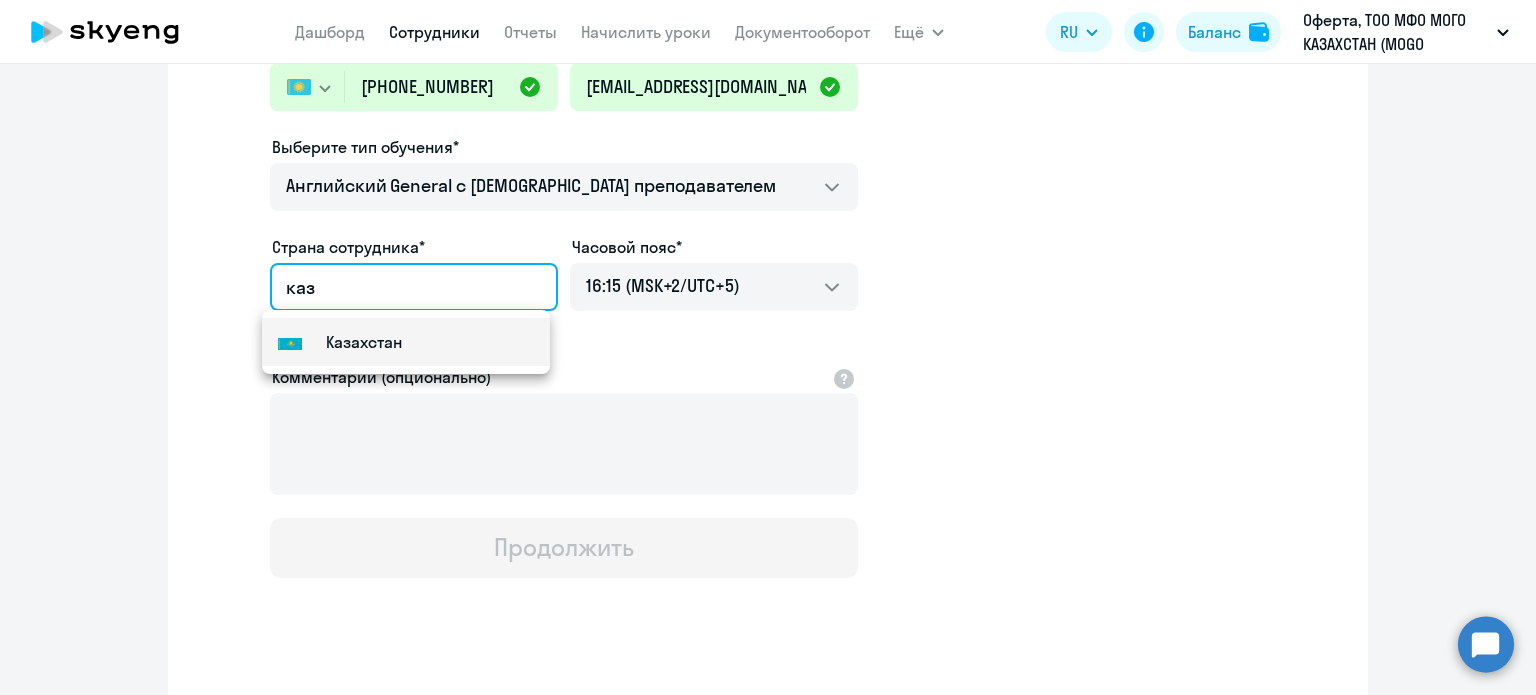 click on "Казахстан" at bounding box center (364, 342) 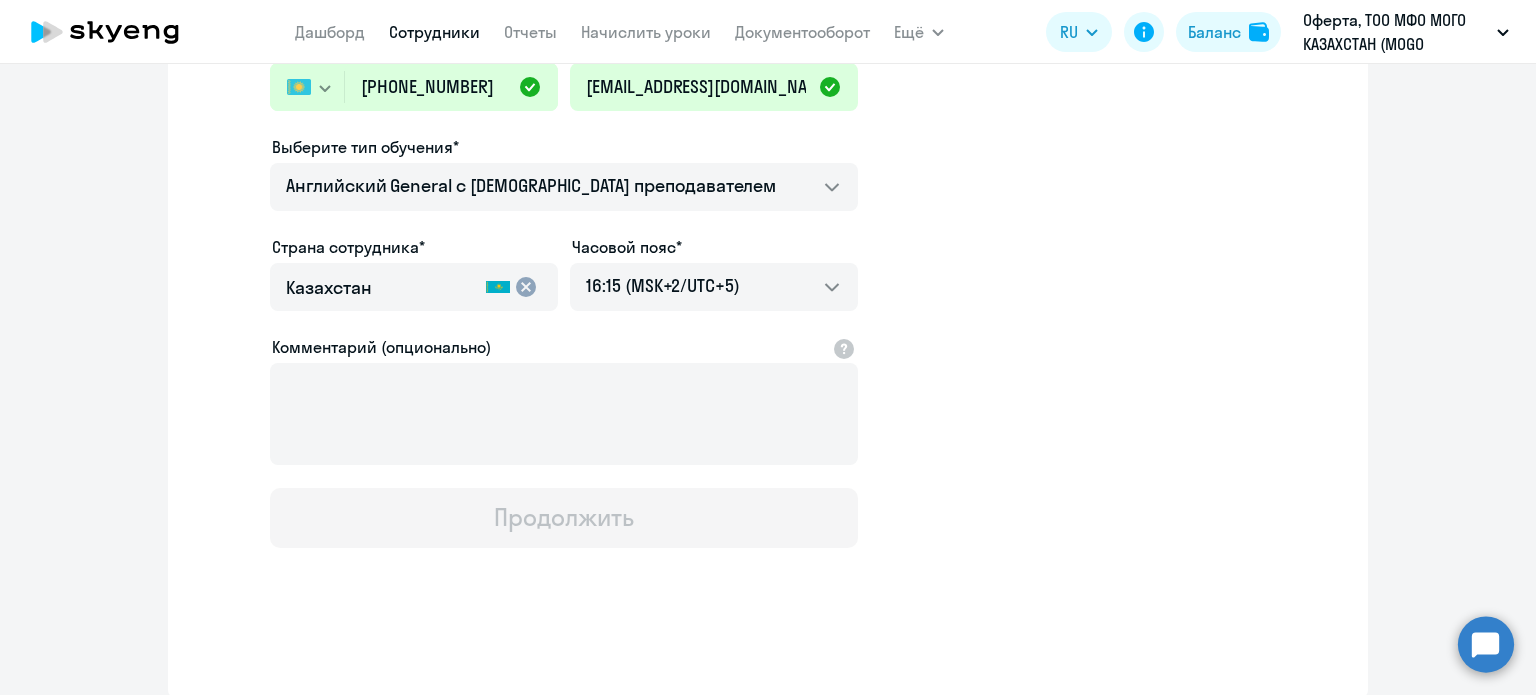 click on "Продолжить" 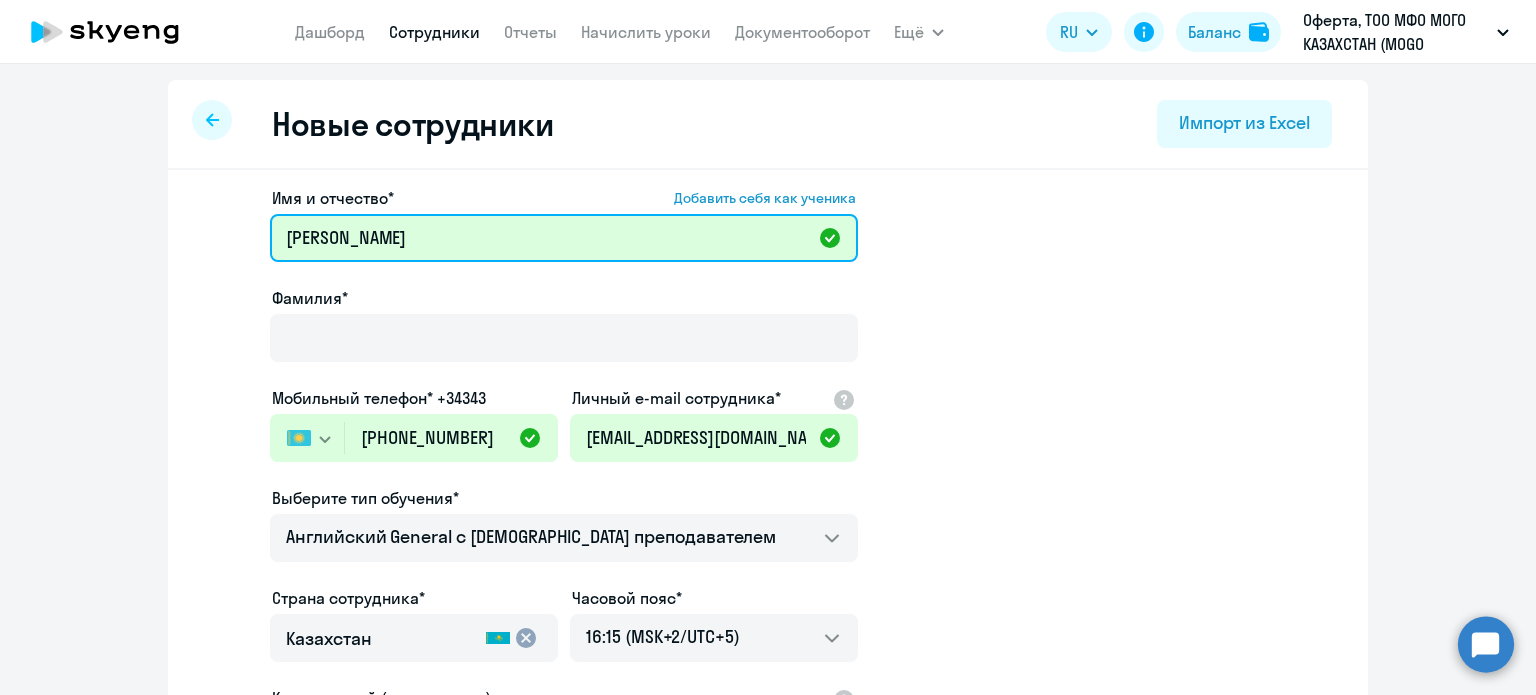 drag, startPoint x: 372, startPoint y: 241, endPoint x: 200, endPoint y: 243, distance: 172.01163 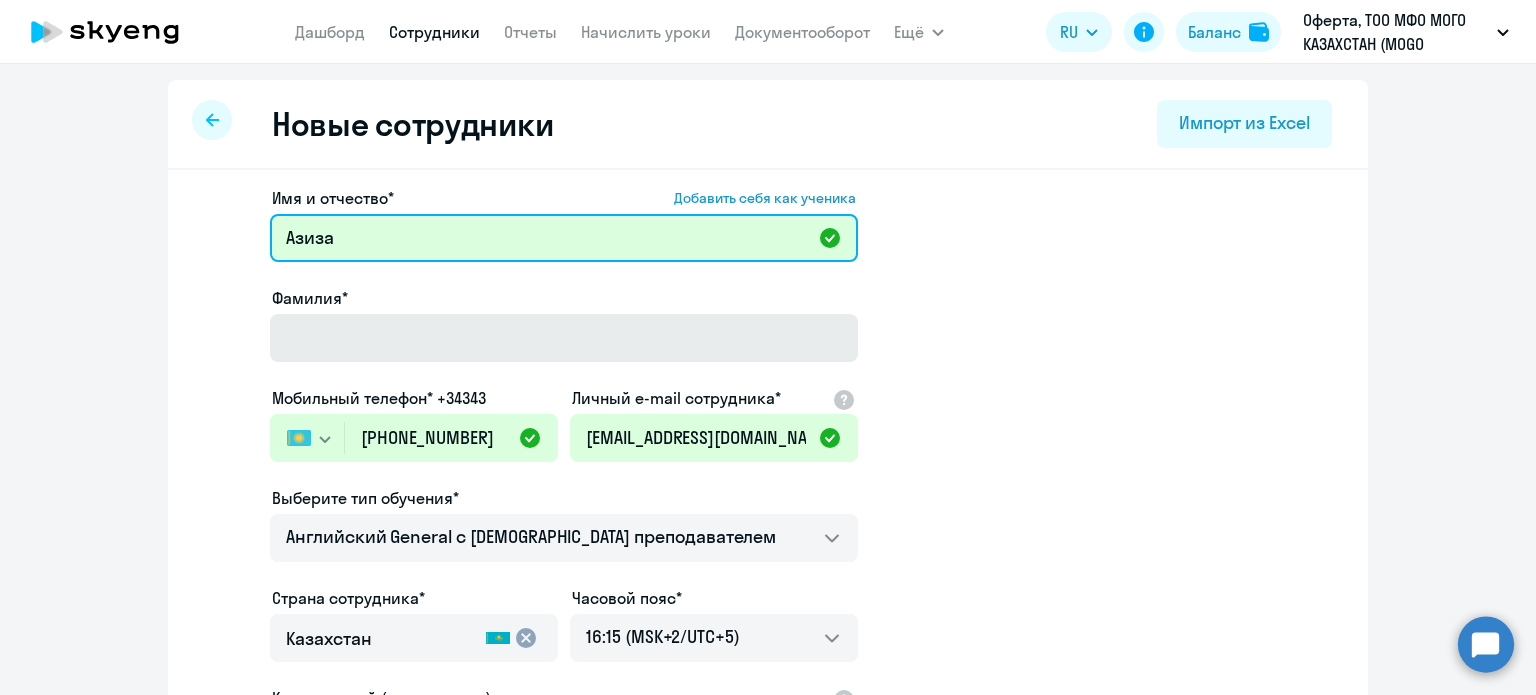 type on "Азиза" 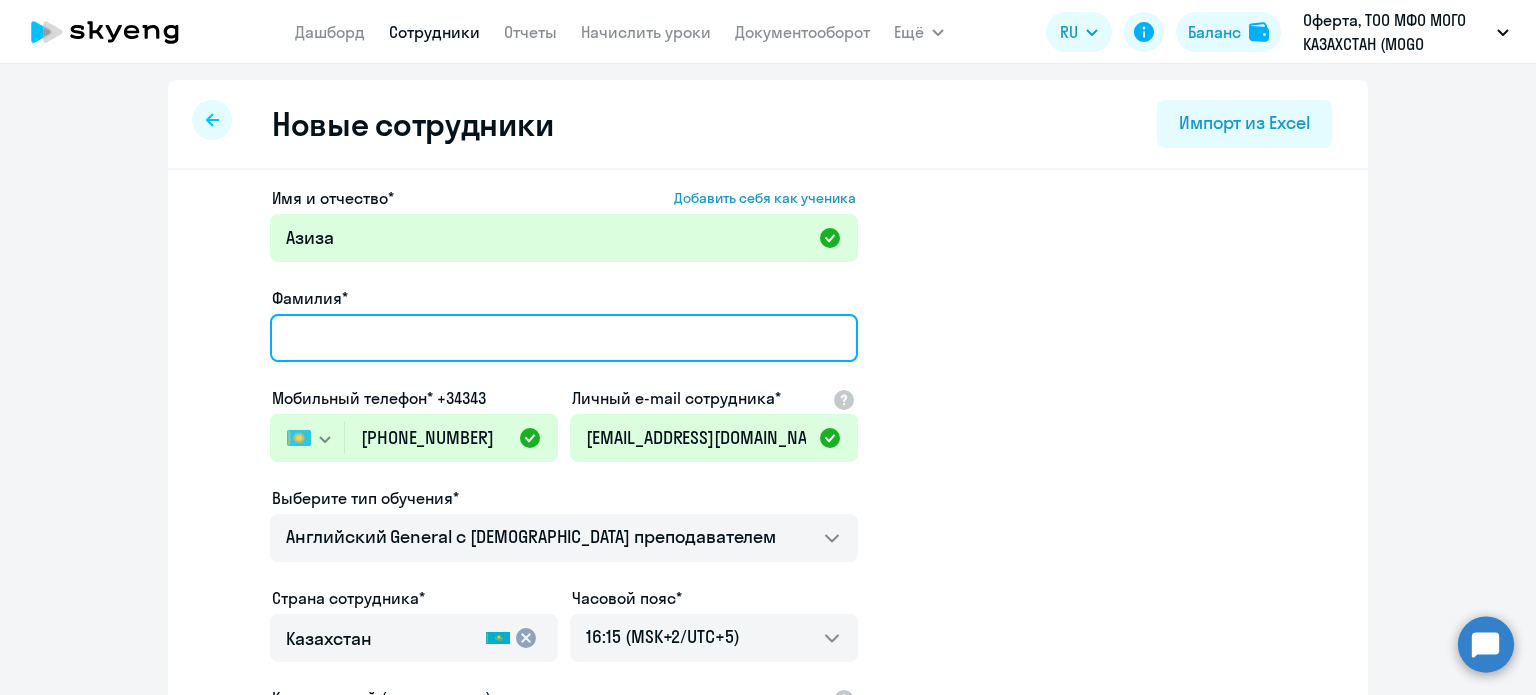 click on "Фамилия*" at bounding box center (564, 338) 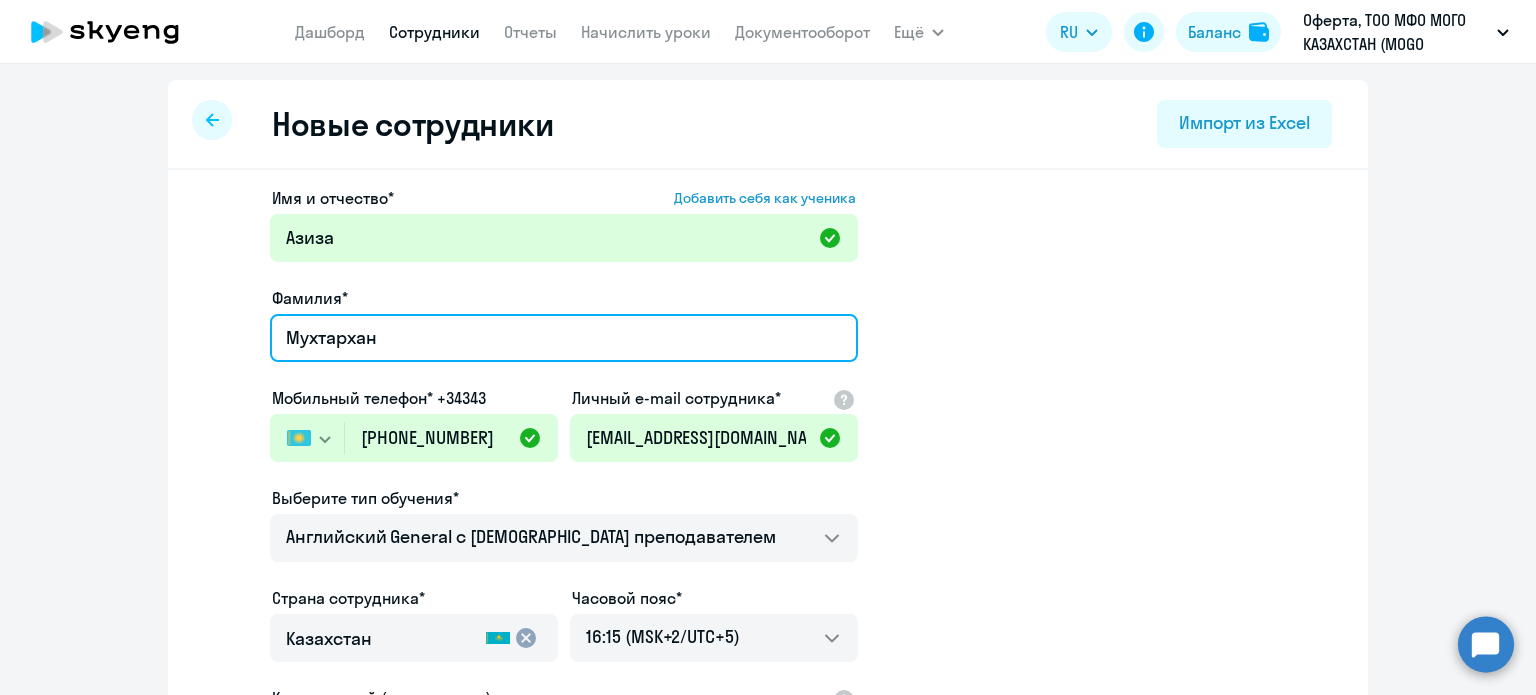 type on "Мухтархан" 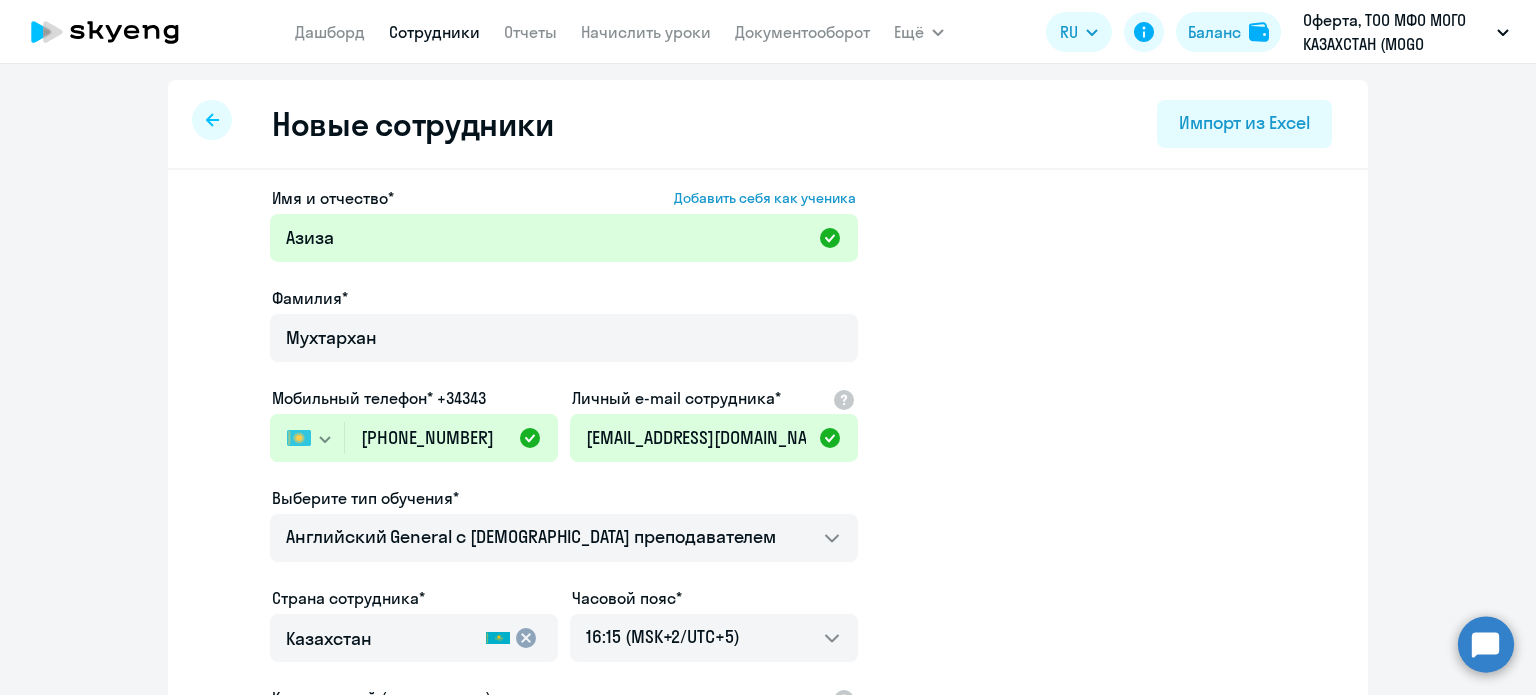 click on "Имя и отчество*  Добавить себя как ученика  [PERSON_NAME]* [PERSON_NAME] телефон* +34343
[GEOGRAPHIC_DATA] +7 [GEOGRAPHIC_DATA] +7 [GEOGRAPHIC_DATA] +380 [GEOGRAPHIC_DATA] ([GEOGRAPHIC_DATA]) +375 [GEOGRAPHIC_DATA] +61 [GEOGRAPHIC_DATA] +43 [GEOGRAPHIC_DATA] +994 [GEOGRAPHIC_DATA] +355 [GEOGRAPHIC_DATA] +213 [GEOGRAPHIC_DATA] +1(264) [GEOGRAPHIC_DATA] +244 [GEOGRAPHIC_DATA] +376 [GEOGRAPHIC_DATA] и [GEOGRAPHIC_DATA] +1(268) [GEOGRAPHIC_DATA] +54 [GEOGRAPHIC_DATA] +374 [GEOGRAPHIC_DATA] +297 [GEOGRAPHIC_DATA] +93 [GEOGRAPHIC_DATA] +1(242) [GEOGRAPHIC_DATA] +880 [GEOGRAPHIC_DATA] +1(246) [GEOGRAPHIC_DATA] +973 Белиз +501 Бельгия +32 [GEOGRAPHIC_DATA] +229 [GEOGRAPHIC_DATA] +1(441) [GEOGRAPHIC_DATA] ([GEOGRAPHIC_DATA]) +95 [GEOGRAPHIC_DATA] +359 [GEOGRAPHIC_DATA] +591 [GEOGRAPHIC_DATA], [GEOGRAPHIC_DATA] и [GEOGRAPHIC_DATA] +599 [GEOGRAPHIC_DATA] +387 [GEOGRAPHIC_DATA] +267 [GEOGRAPHIC_DATA] +55 +1(284) +673 +226 [GEOGRAPHIC_DATA]" 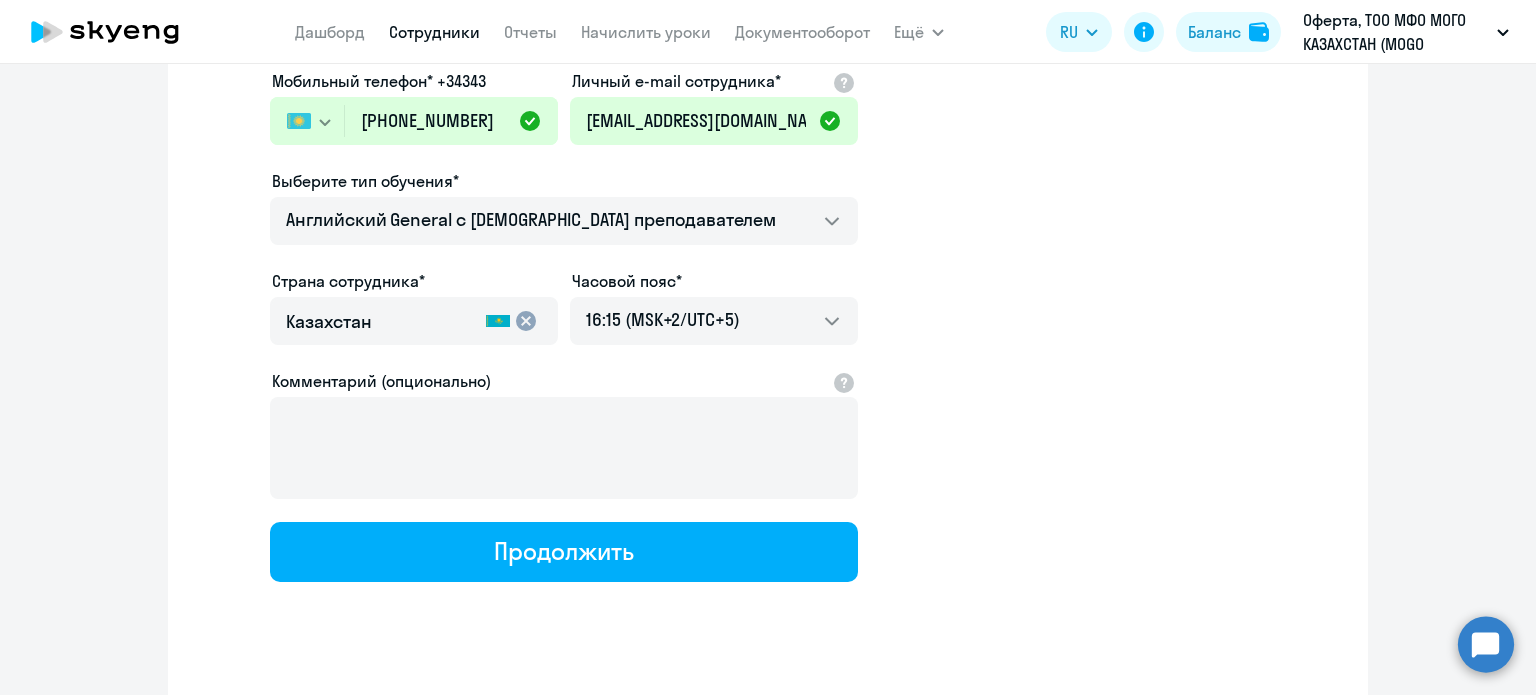 scroll, scrollTop: 351, scrollLeft: 0, axis: vertical 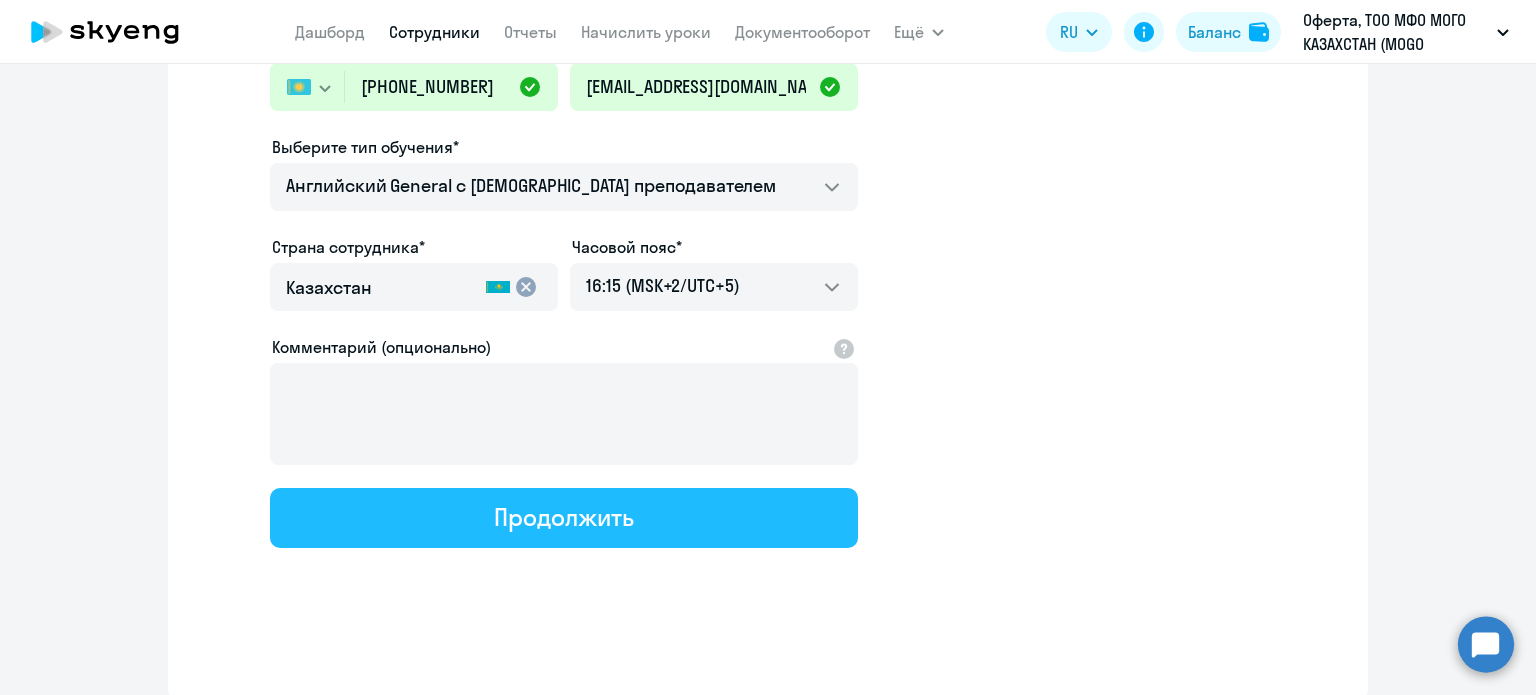 click on "Продолжить" 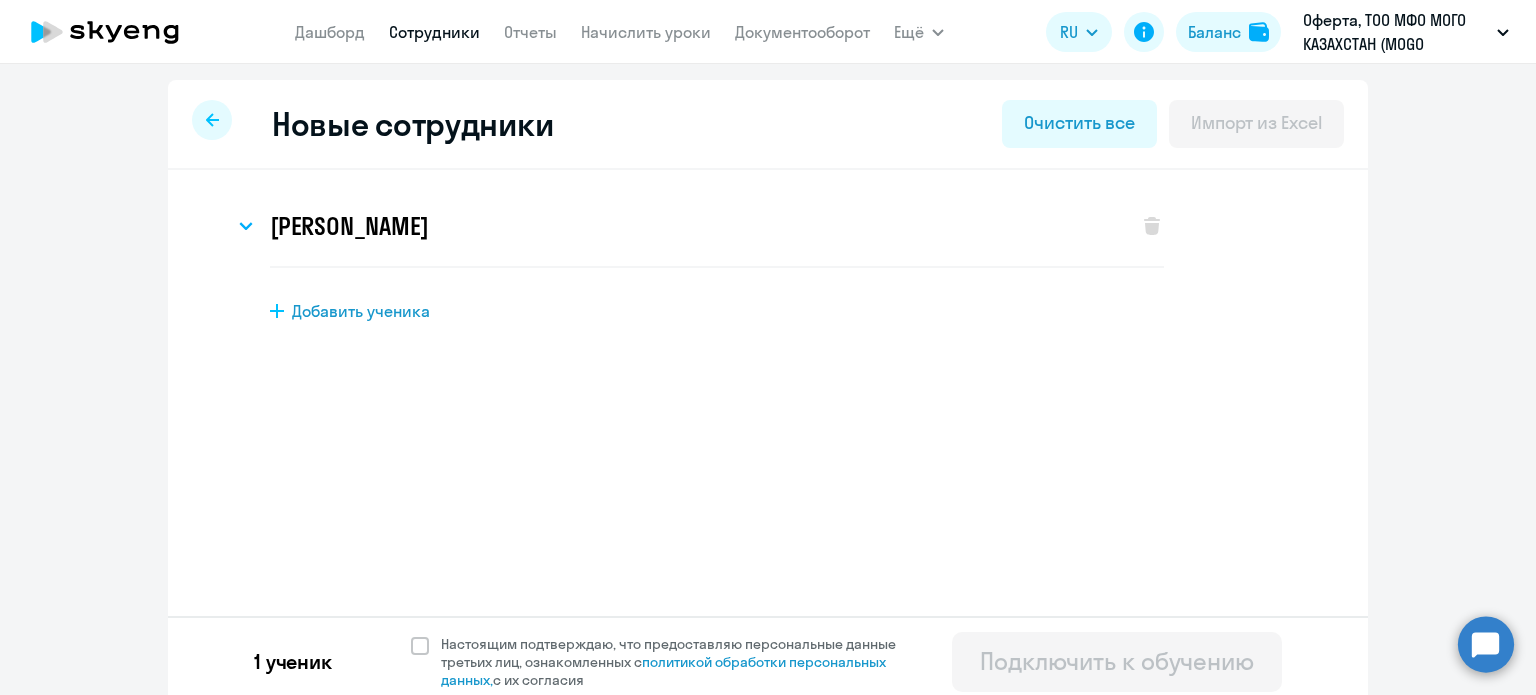 scroll, scrollTop: 10, scrollLeft: 0, axis: vertical 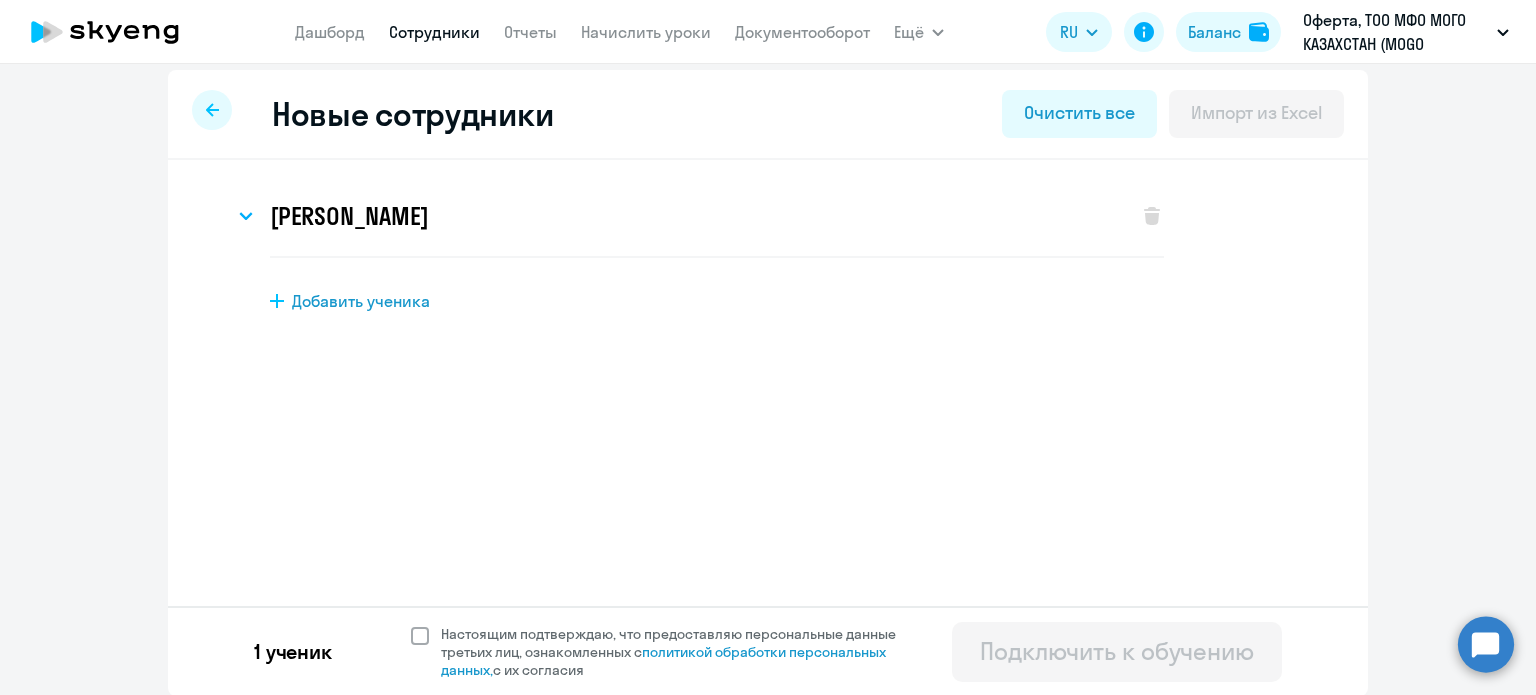 click 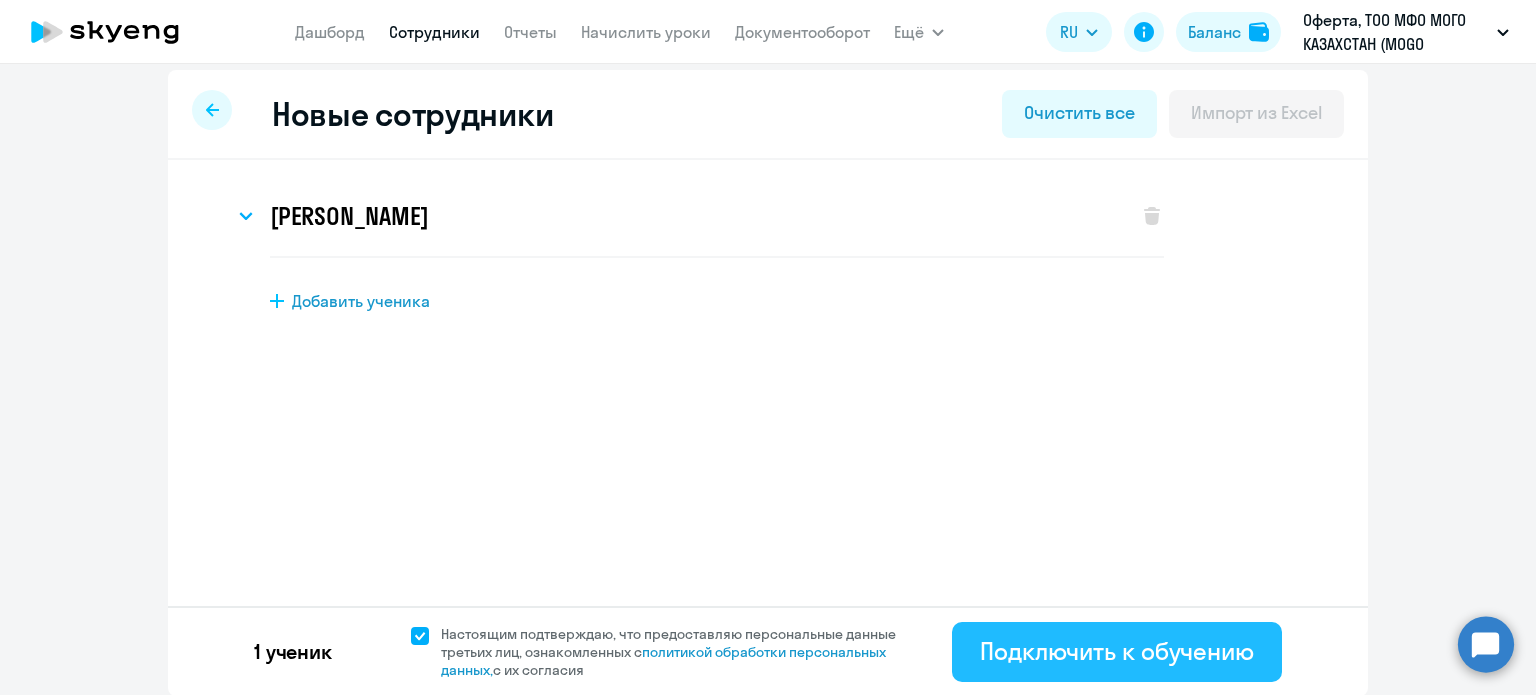 click on "Подключить к обучению" 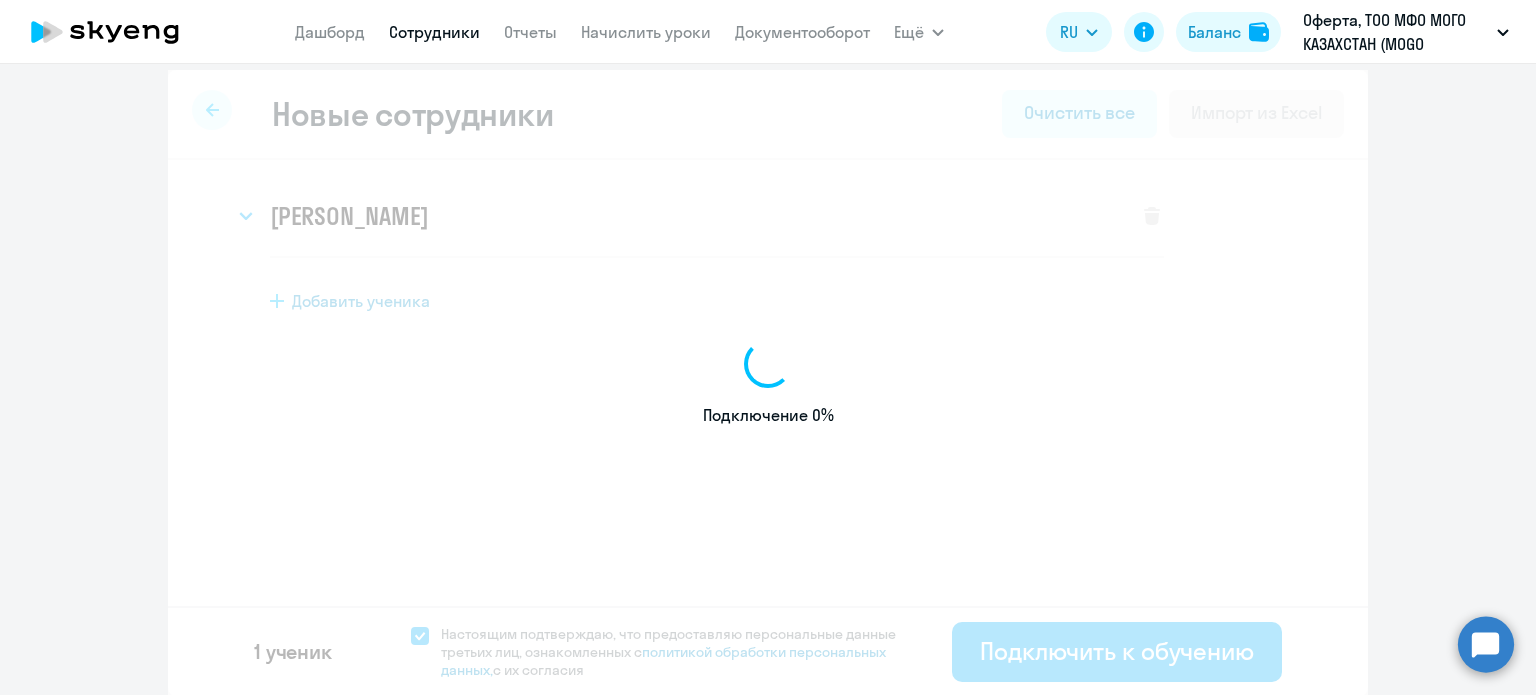 select on "english_adult_not_native_speaker" 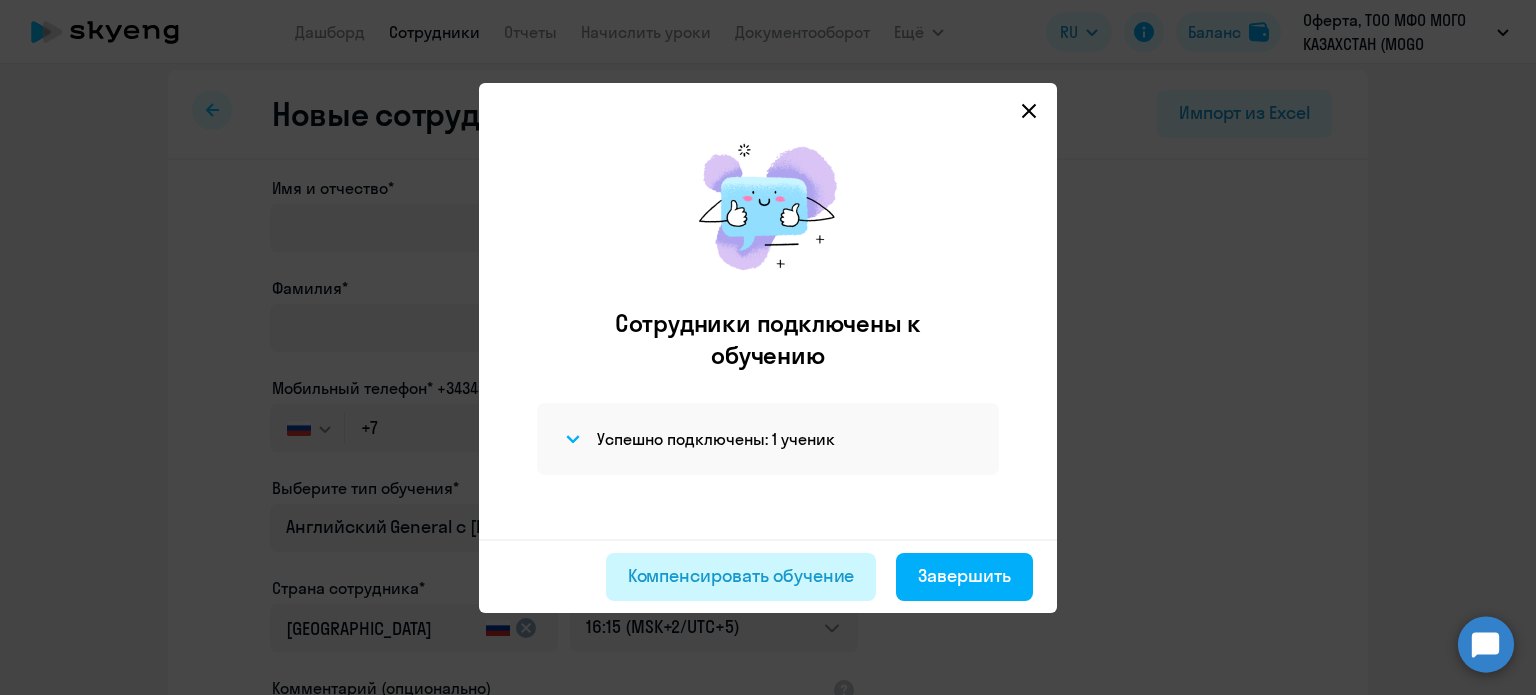 click on "Компенсировать обучение" at bounding box center (741, 576) 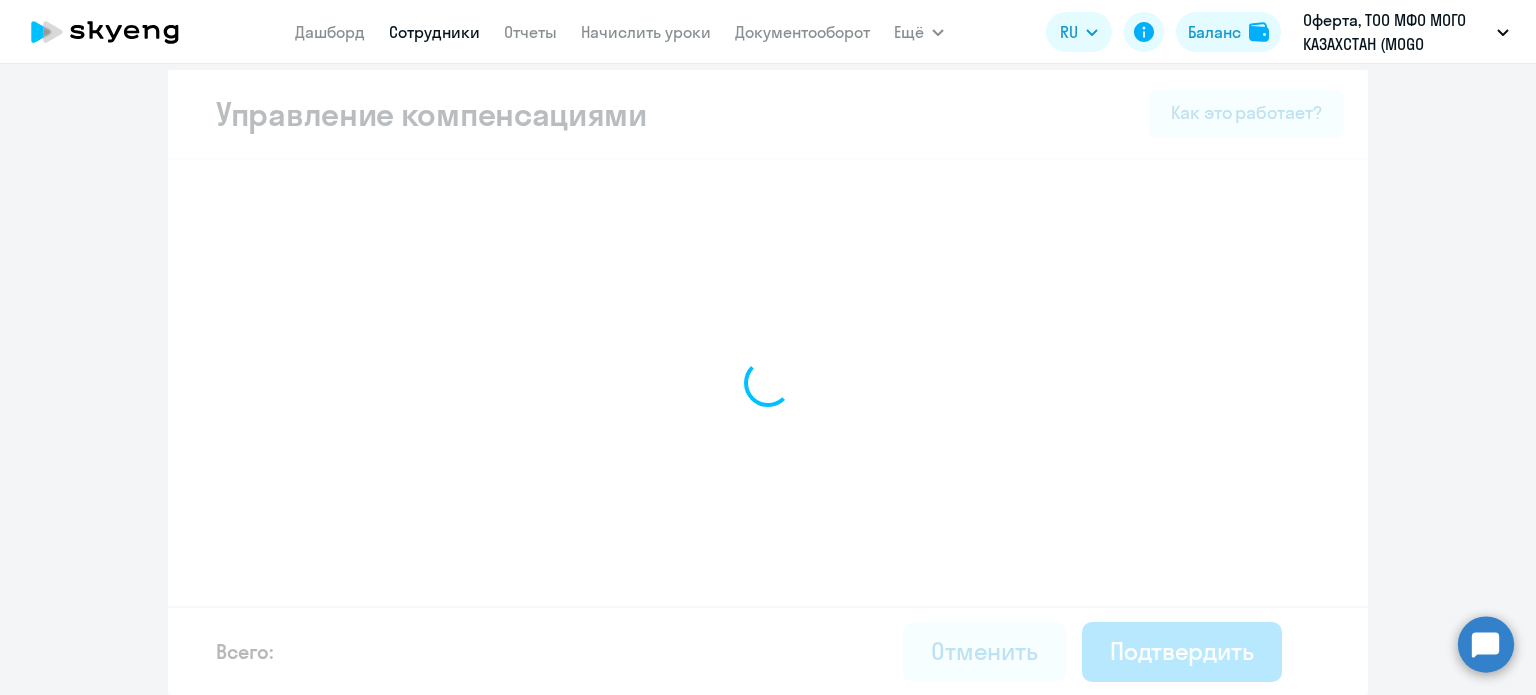select on "MONTHLY" 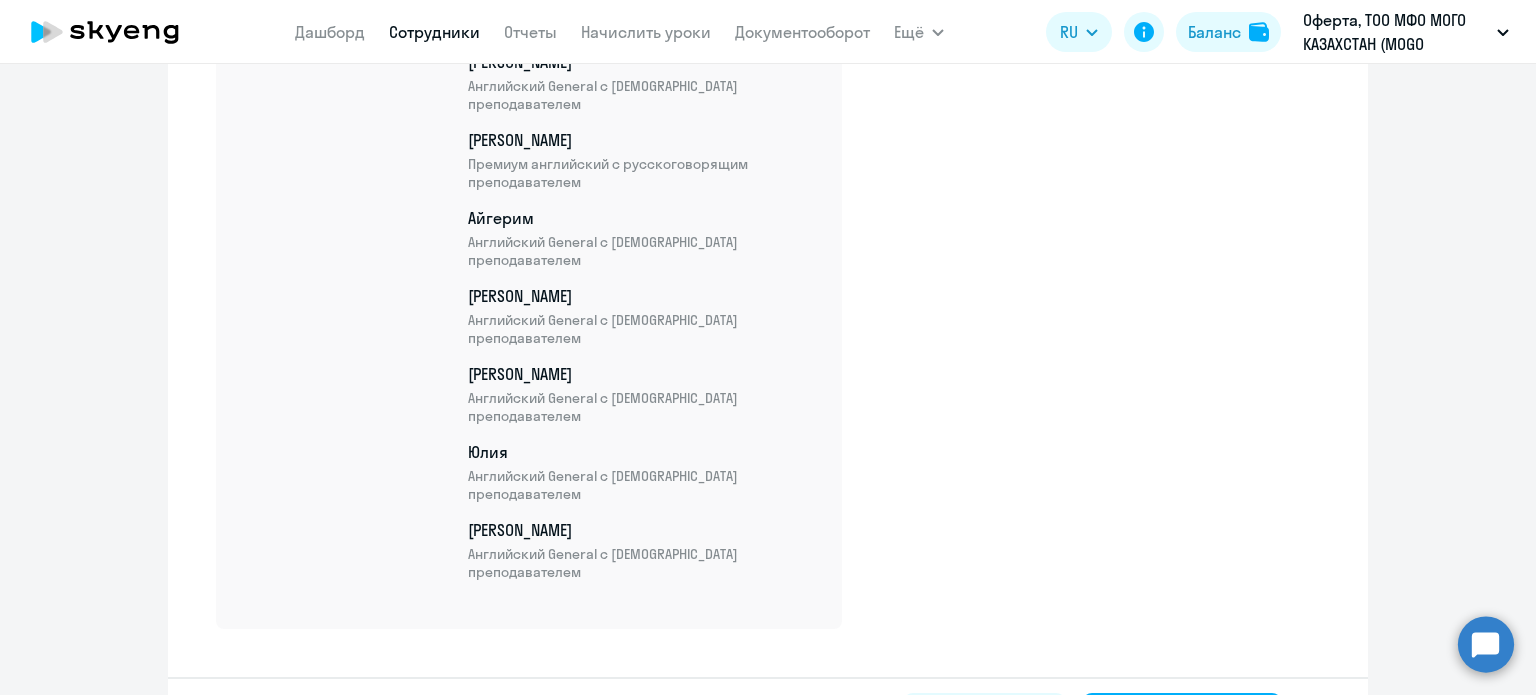 scroll, scrollTop: 1916, scrollLeft: 0, axis: vertical 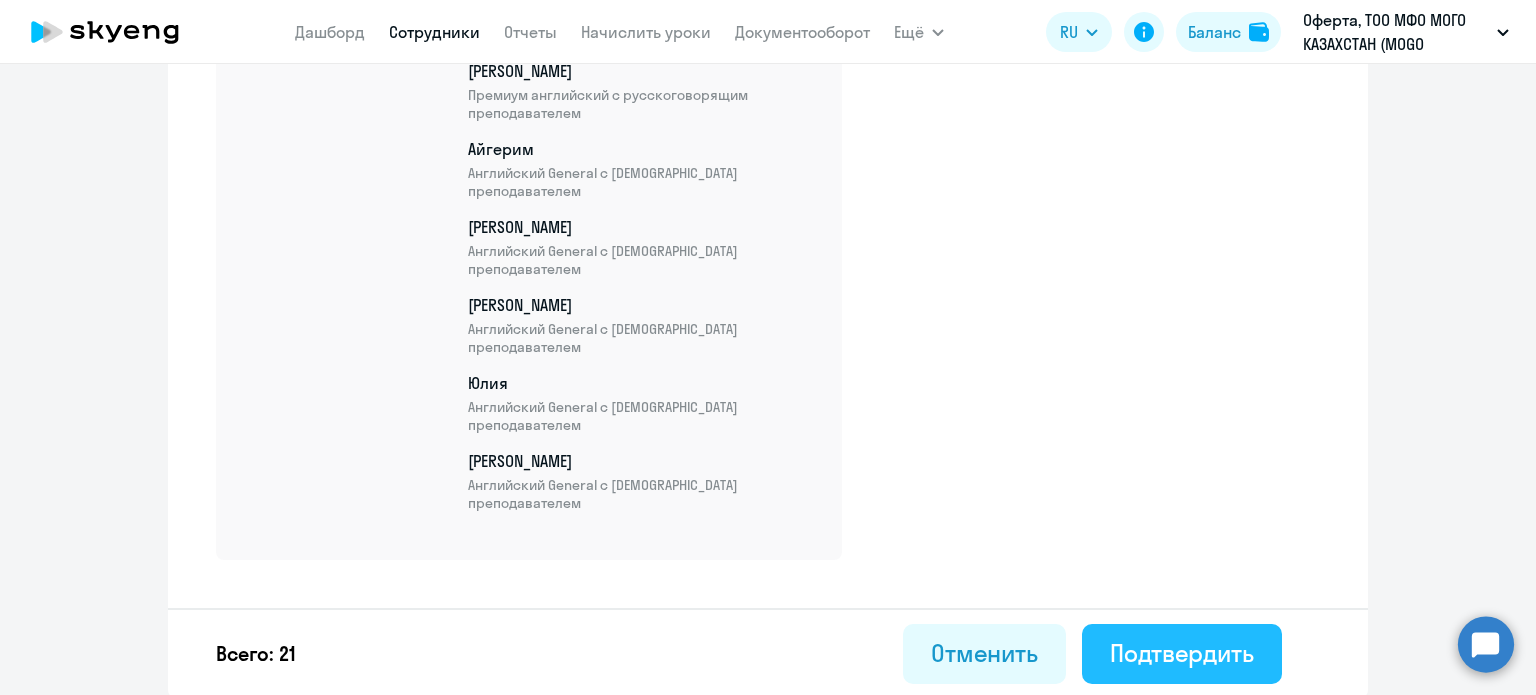 click on "Подтвердить" 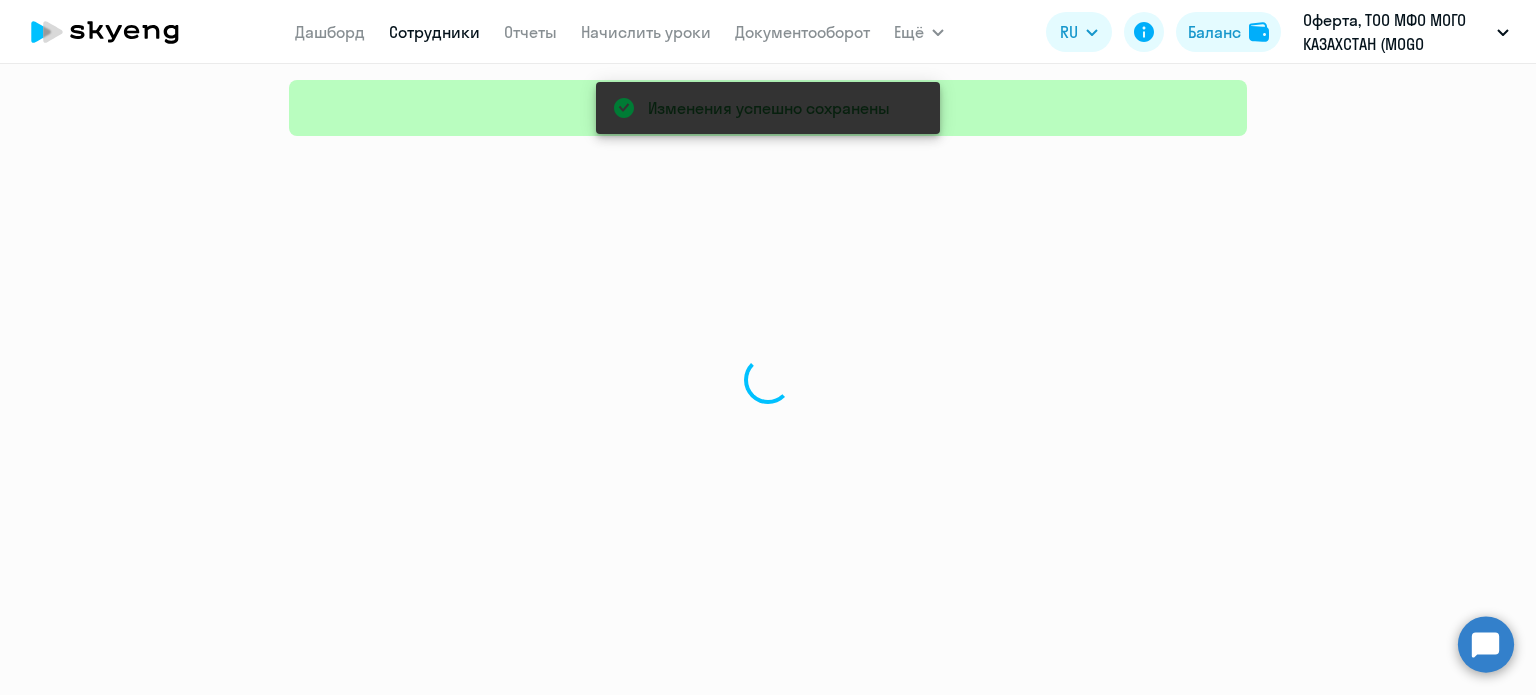 scroll, scrollTop: 0, scrollLeft: 0, axis: both 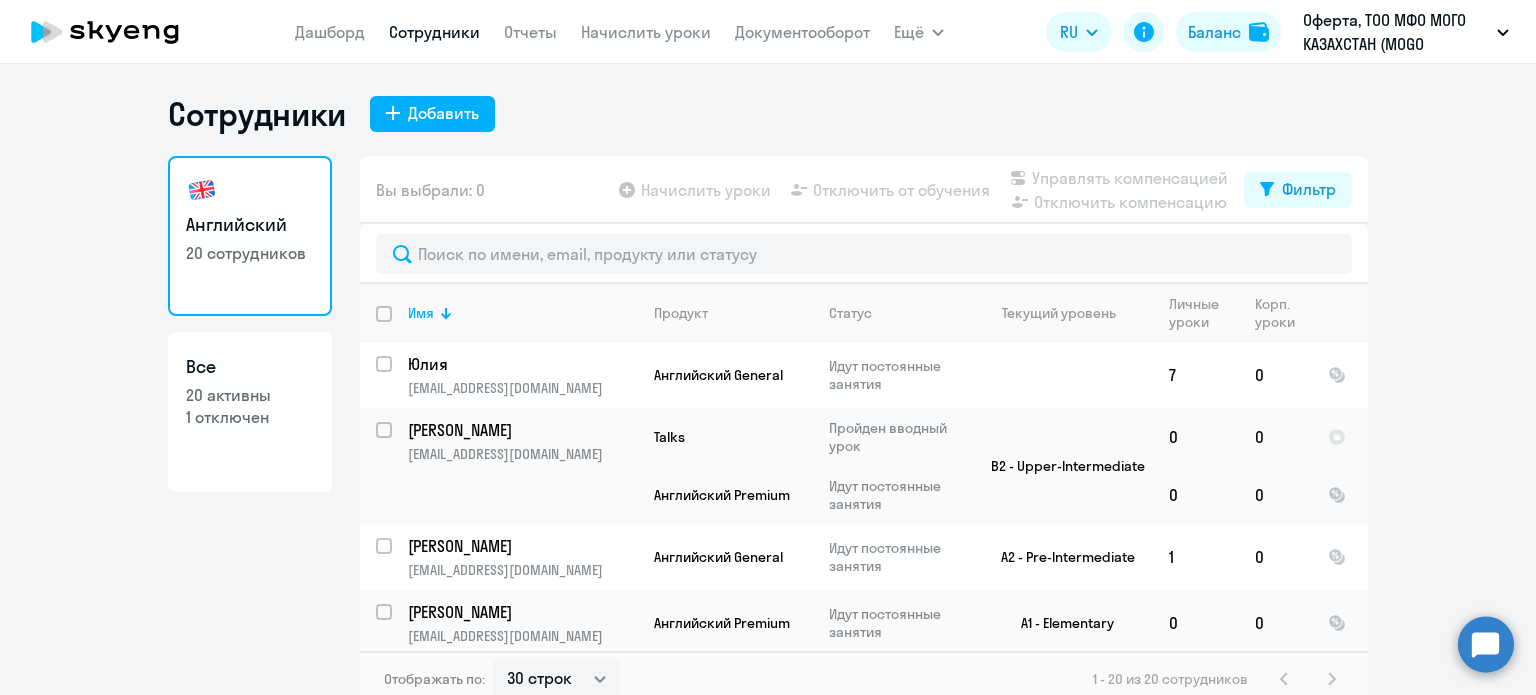 click on "20 активны" 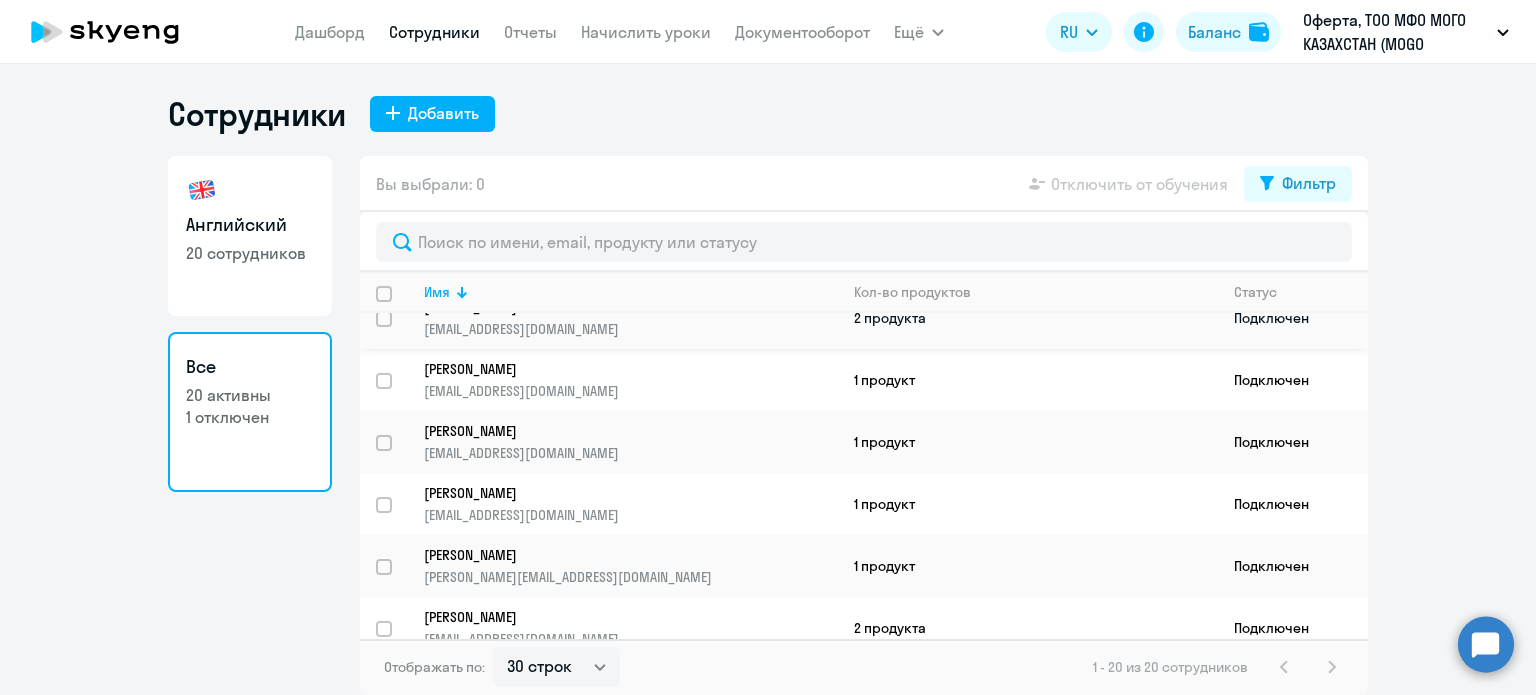 scroll, scrollTop: 0, scrollLeft: 0, axis: both 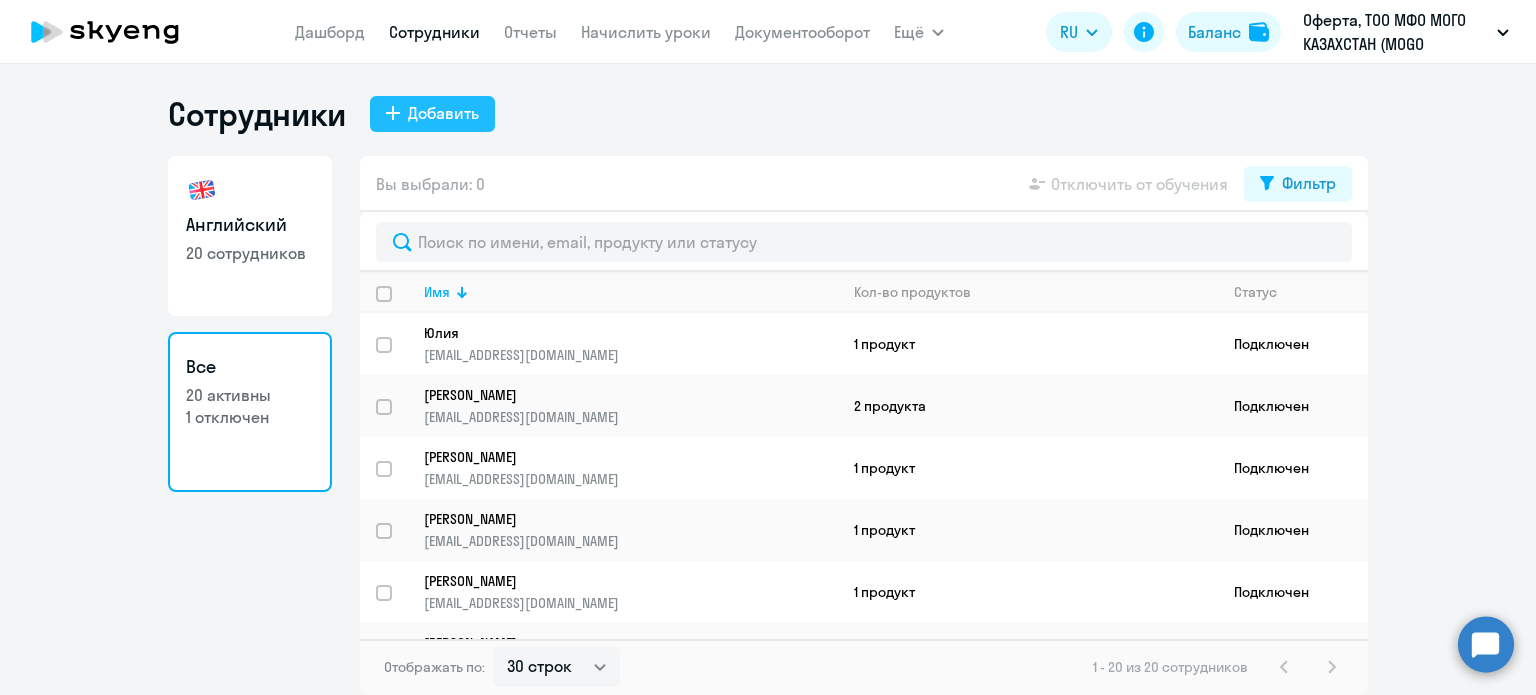 click on "Добавить" 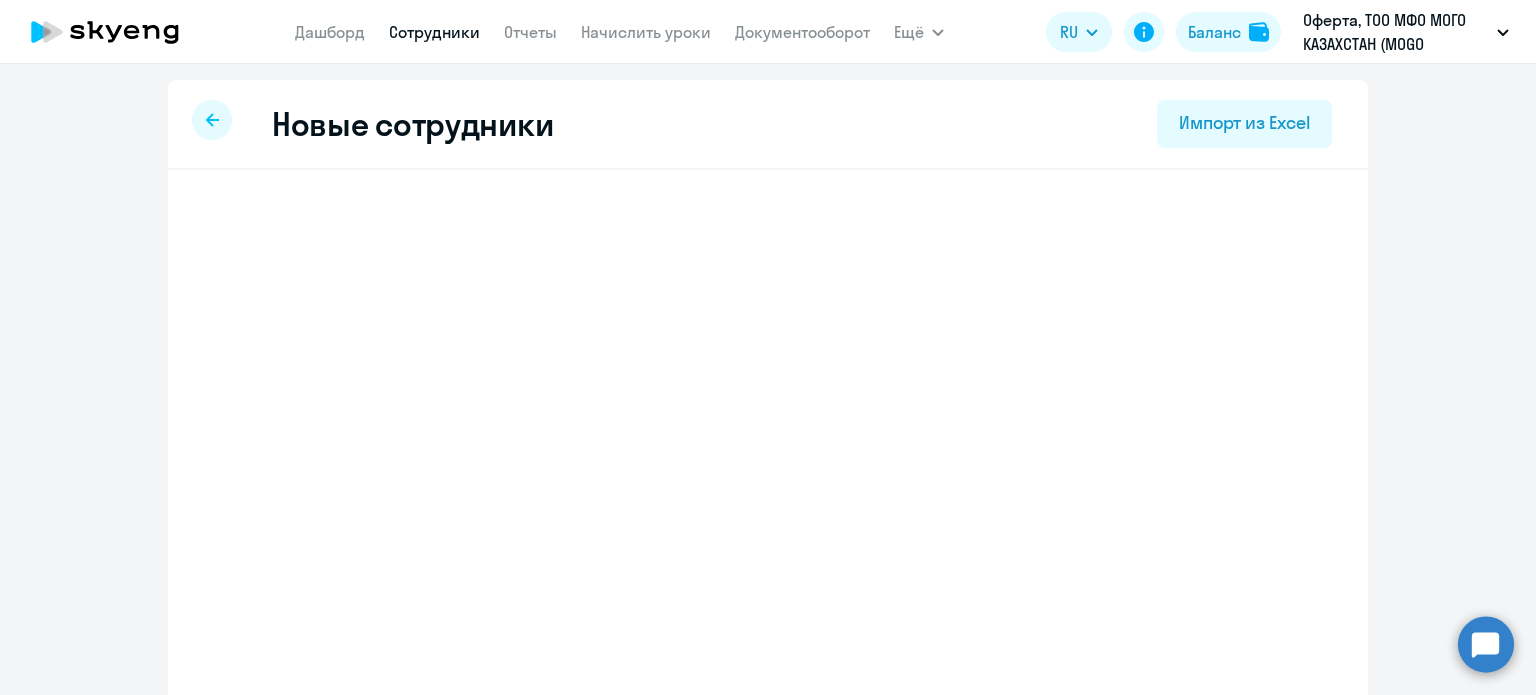 select on "english_adult_not_native_speaker" 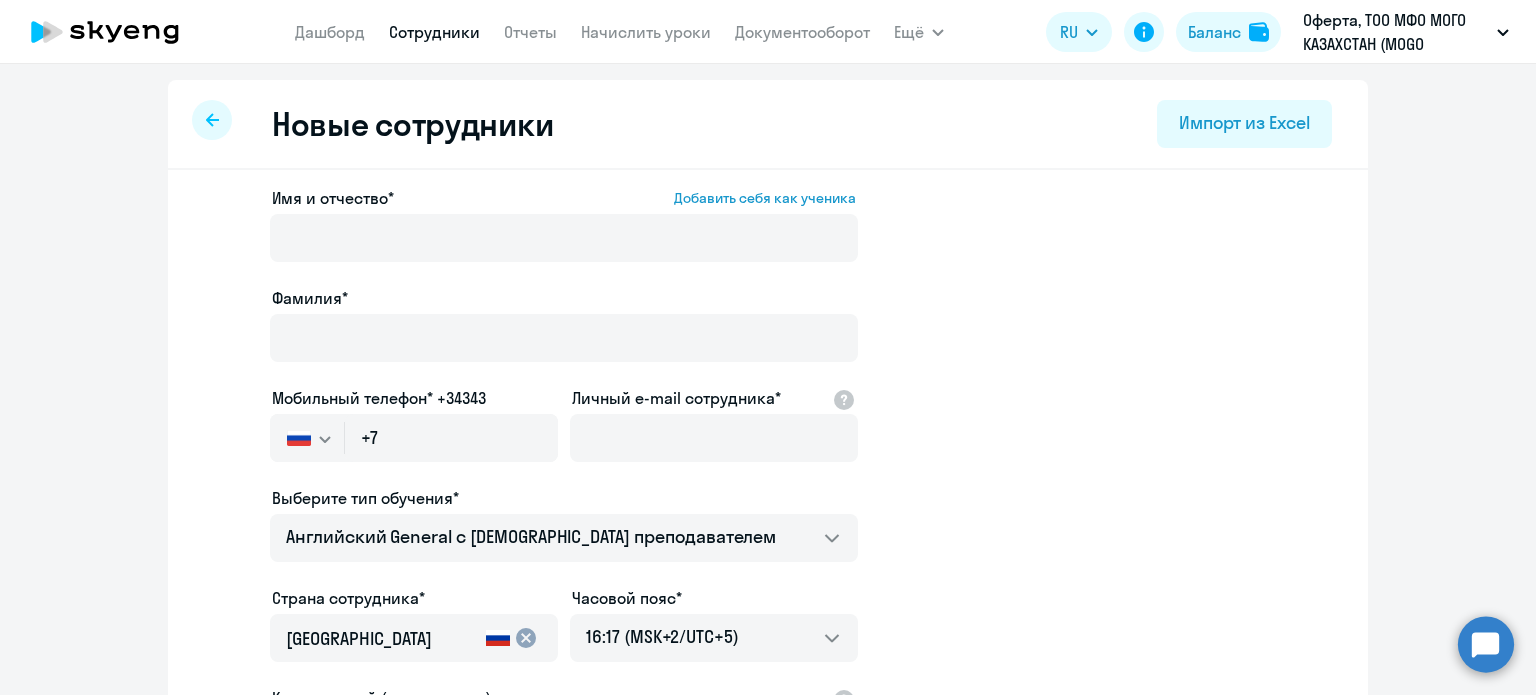 click on "Имя и отчество*  Добавить себя как ученика  [PERSON_NAME]*  Мобильный телефон* +34343
[GEOGRAPHIC_DATA] +7 [GEOGRAPHIC_DATA] +7 [GEOGRAPHIC_DATA] +380 [GEOGRAPHIC_DATA] ([GEOGRAPHIC_DATA]) +375 [GEOGRAPHIC_DATA] +61 [GEOGRAPHIC_DATA] +43 [GEOGRAPHIC_DATA] +994 [GEOGRAPHIC_DATA] +355 [GEOGRAPHIC_DATA] +213 [GEOGRAPHIC_DATA] +1(264) [GEOGRAPHIC_DATA] +244 [GEOGRAPHIC_DATA] +376 [GEOGRAPHIC_DATA] и [GEOGRAPHIC_DATA] +1(268) [GEOGRAPHIC_DATA] +54 [GEOGRAPHIC_DATA] +374 [GEOGRAPHIC_DATA] +297 [GEOGRAPHIC_DATA] +93 [GEOGRAPHIC_DATA] +1(242) [GEOGRAPHIC_DATA] +880 [GEOGRAPHIC_DATA] +1(246) [GEOGRAPHIC_DATA] +973 Белиз +501 Бельгия +32 [GEOGRAPHIC_DATA] +229 [GEOGRAPHIC_DATA] +1(441) [GEOGRAPHIC_DATA] ([GEOGRAPHIC_DATA]) +95 [GEOGRAPHIC_DATA] +359 [GEOGRAPHIC_DATA] +591 [GEOGRAPHIC_DATA], [GEOGRAPHIC_DATA] и [GEOGRAPHIC_DATA] +599 [GEOGRAPHIC_DATA] +387 [GEOGRAPHIC_DATA] +267 [GEOGRAPHIC_DATA] +55 Британские [GEOGRAPHIC_DATA] +673" 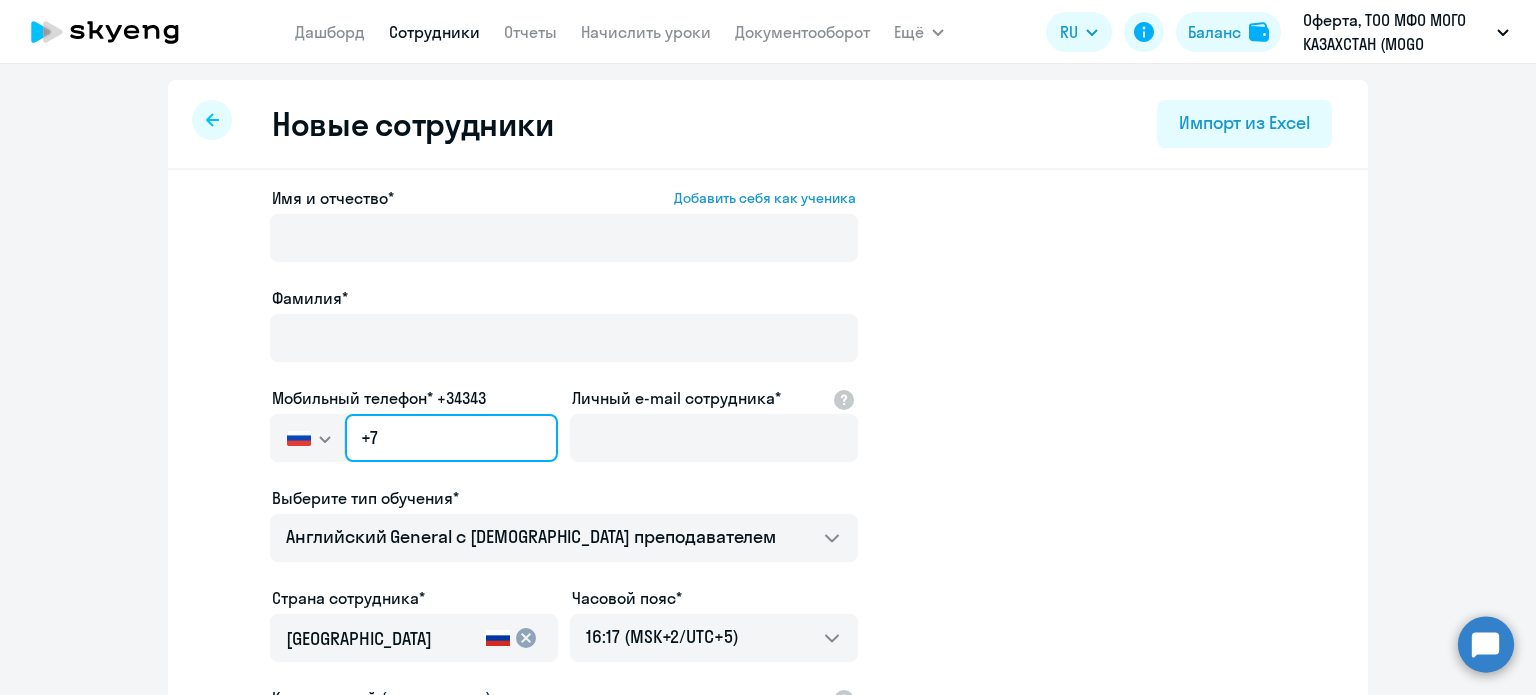 click on "+7" 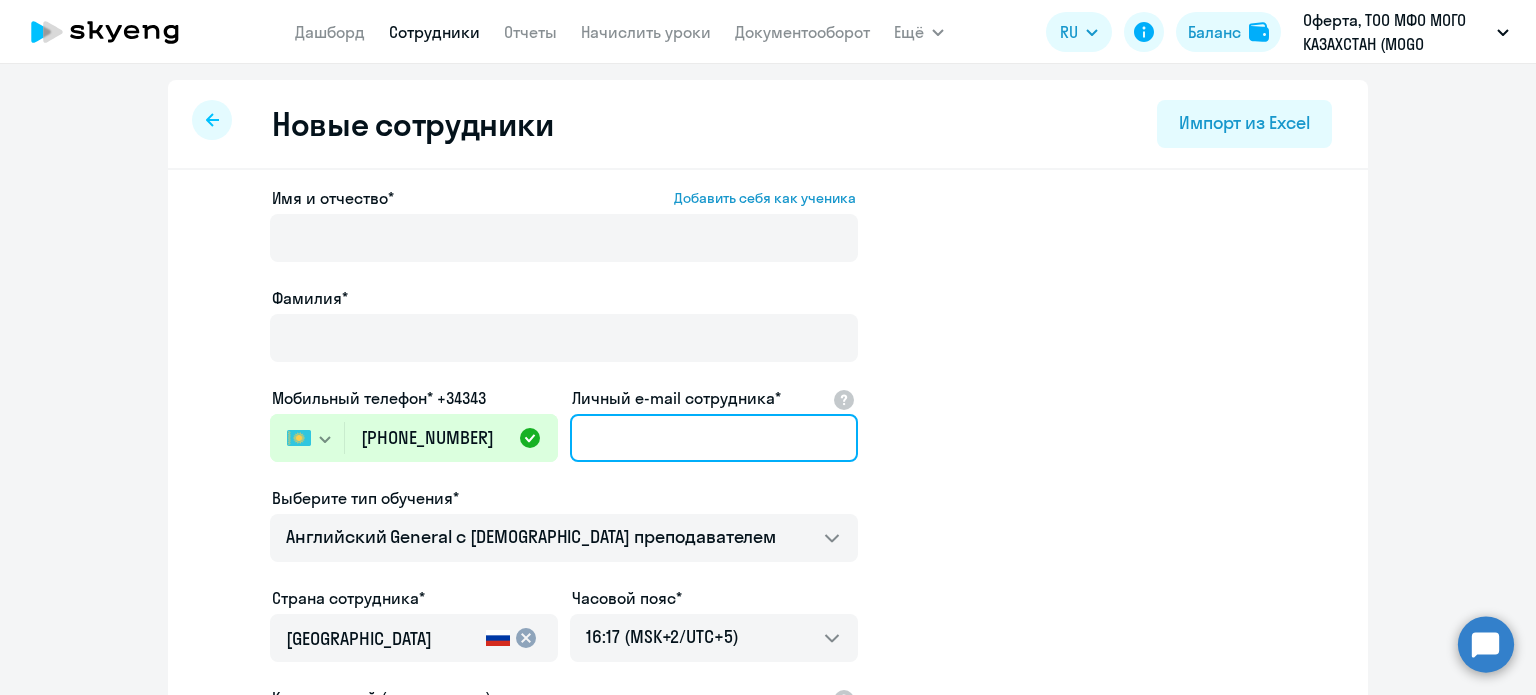 click on "Личный e-mail сотрудника*" at bounding box center [714, 438] 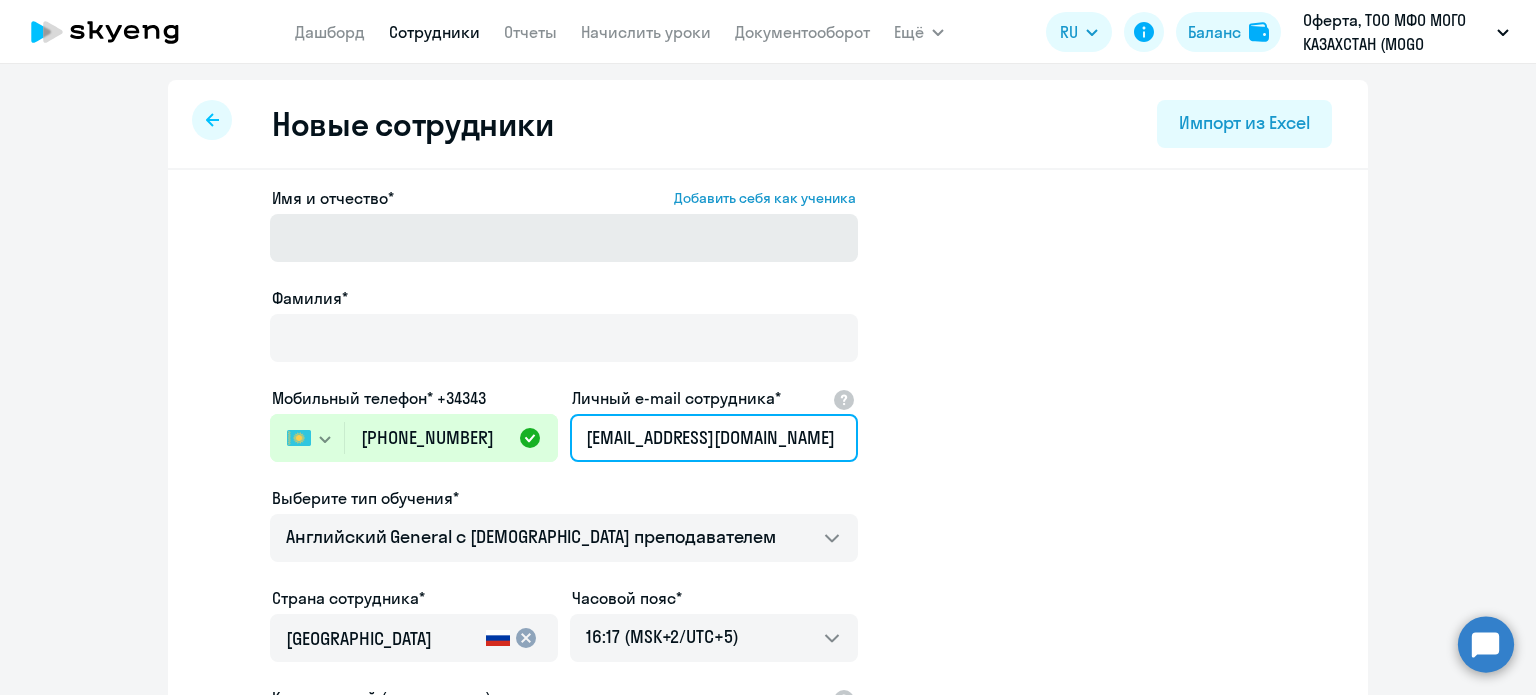 type on "[EMAIL_ADDRESS][DOMAIN_NAME]" 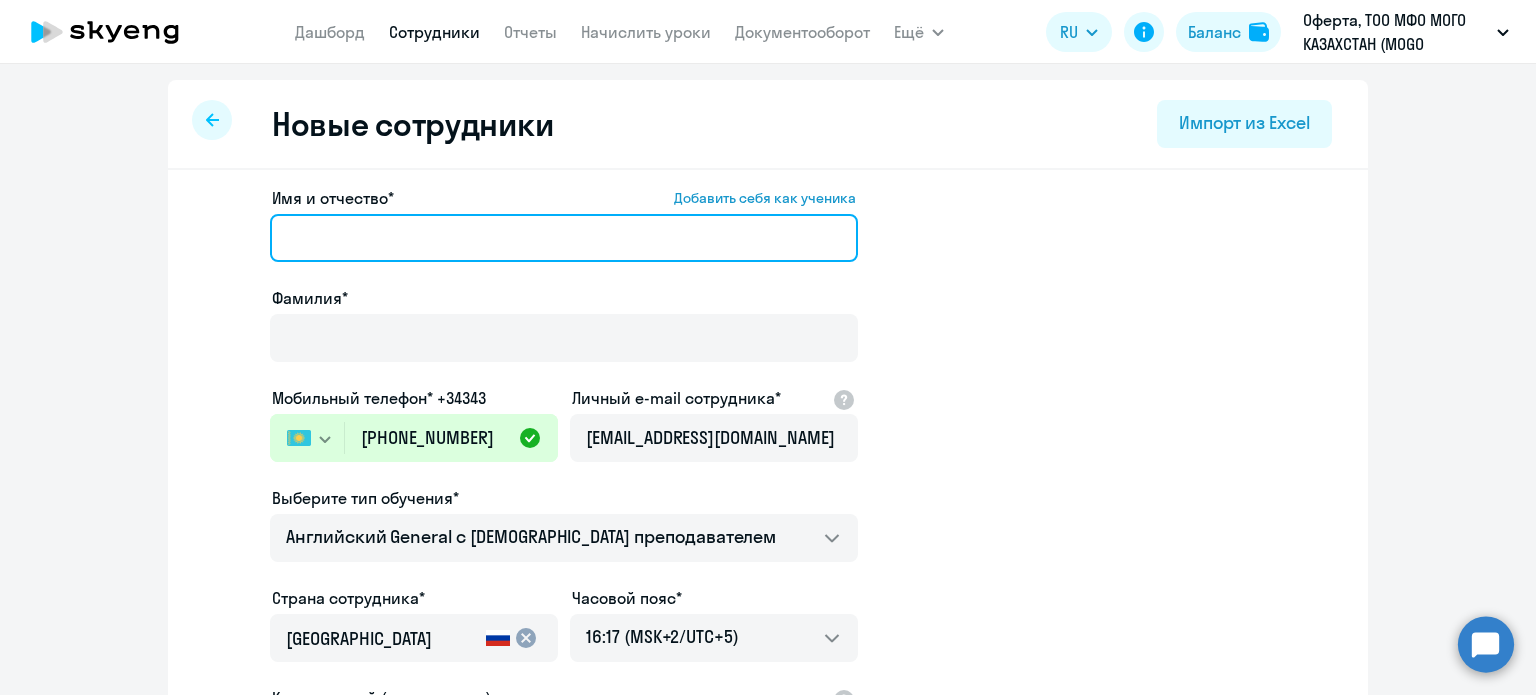 click on "Имя и отчество*  Добавить себя как ученика" at bounding box center [564, 238] 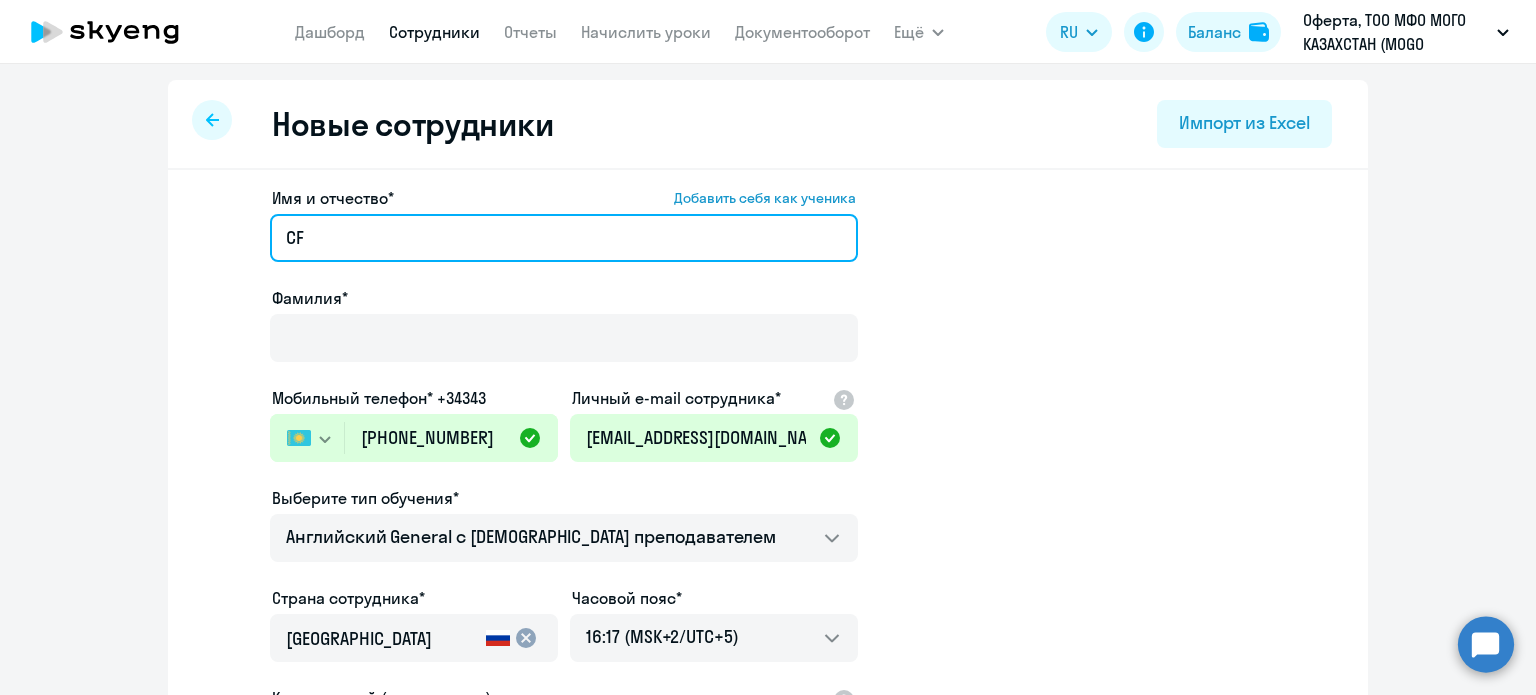 type on "C" 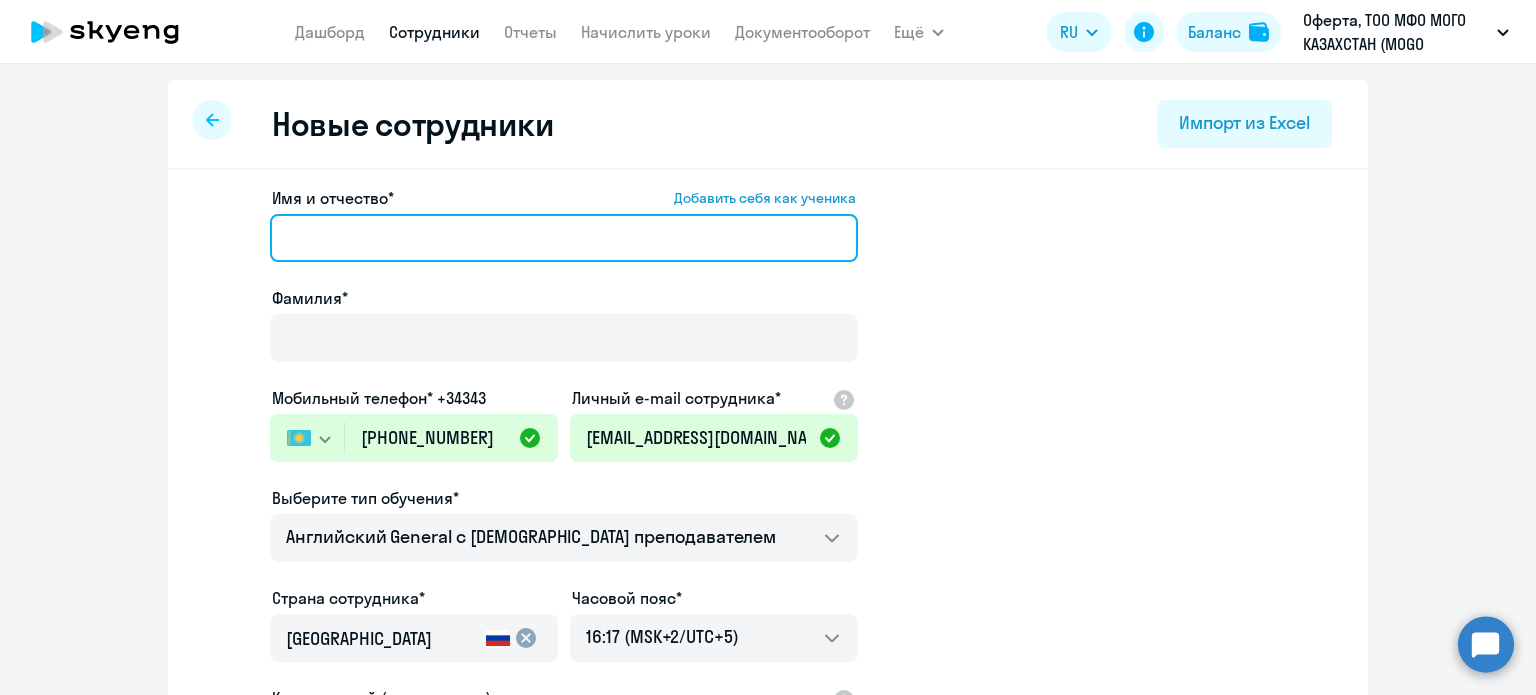 type on "с" 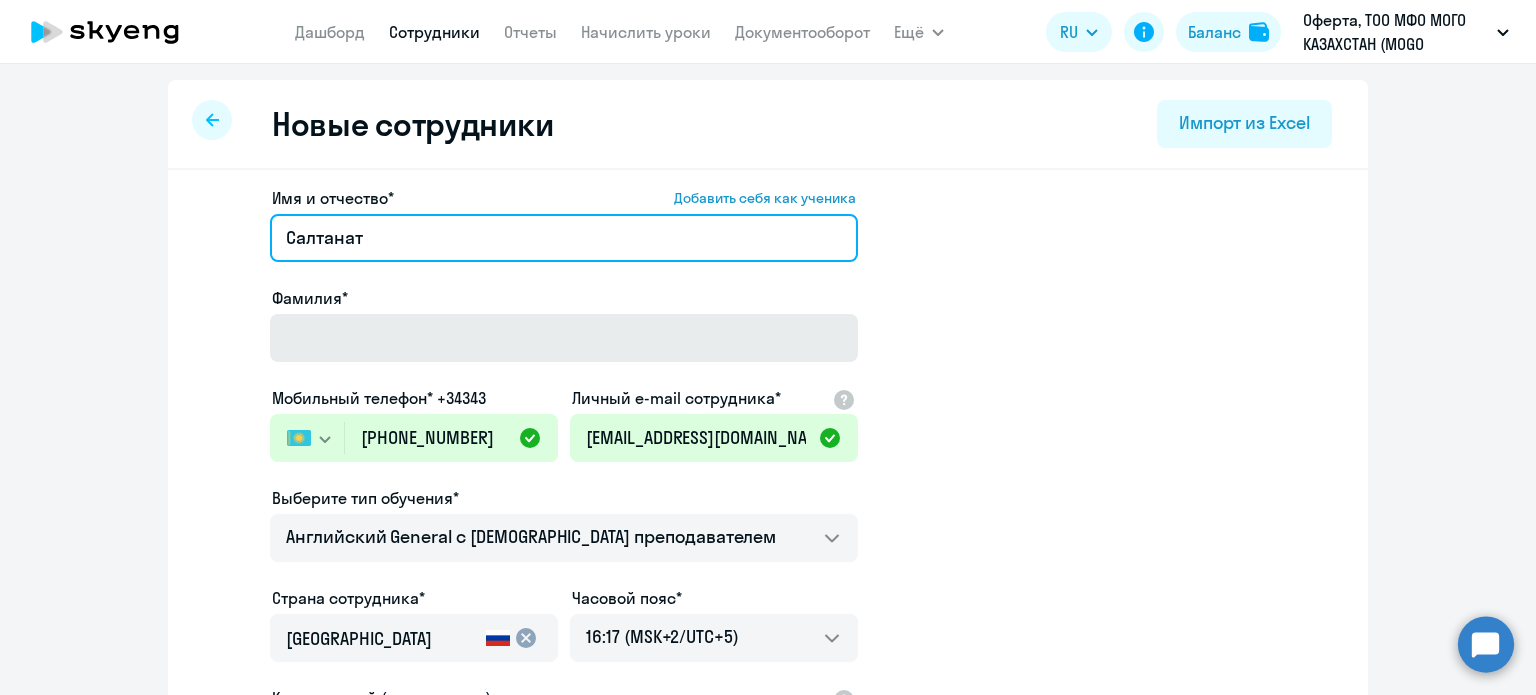 type on "Салтанат" 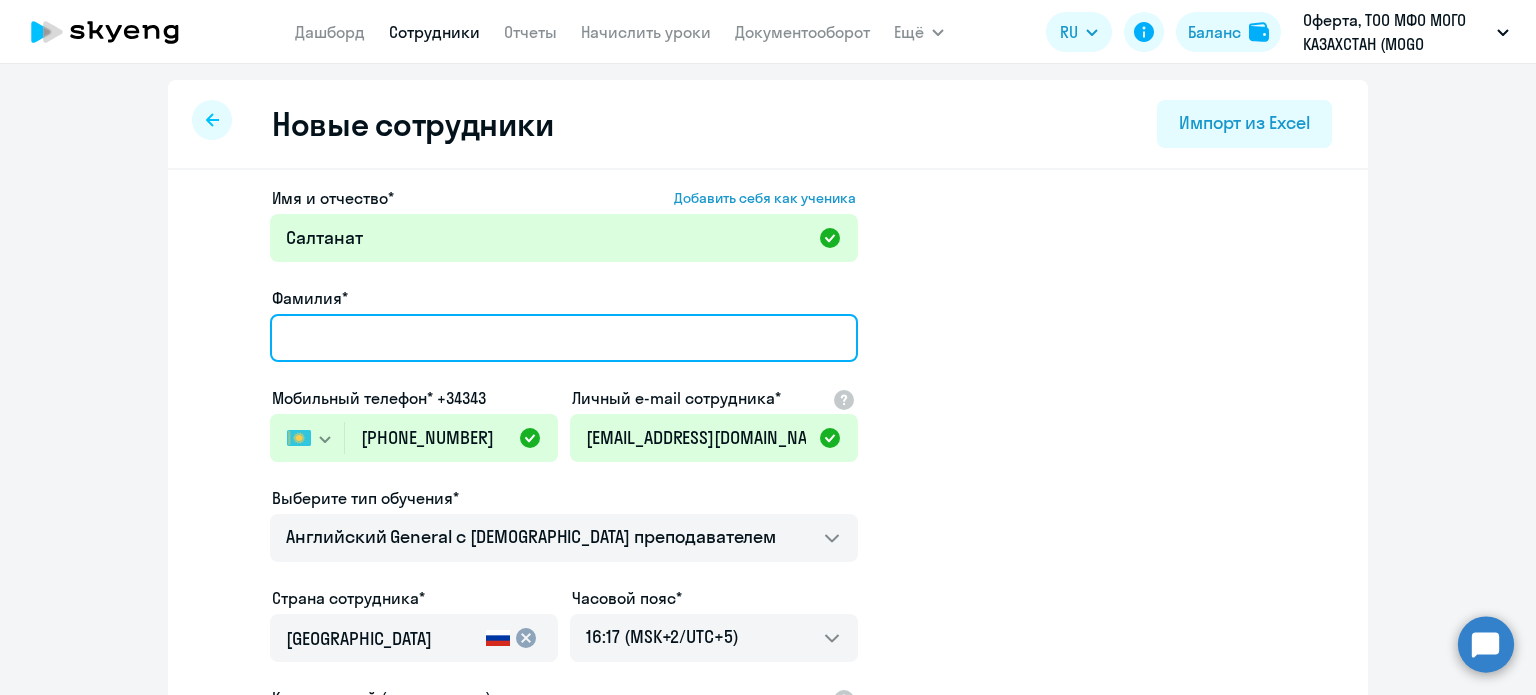 click on "Фамилия*" at bounding box center [564, 338] 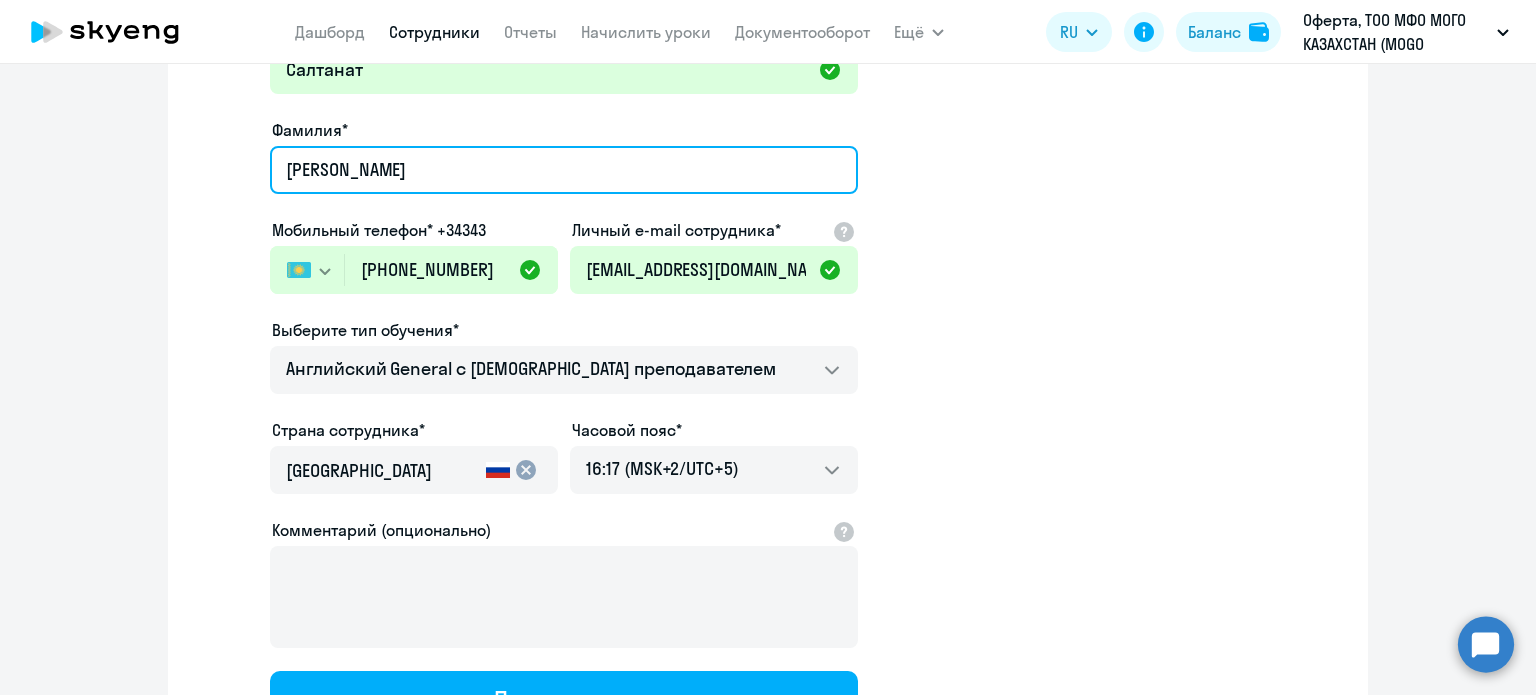 scroll, scrollTop: 300, scrollLeft: 0, axis: vertical 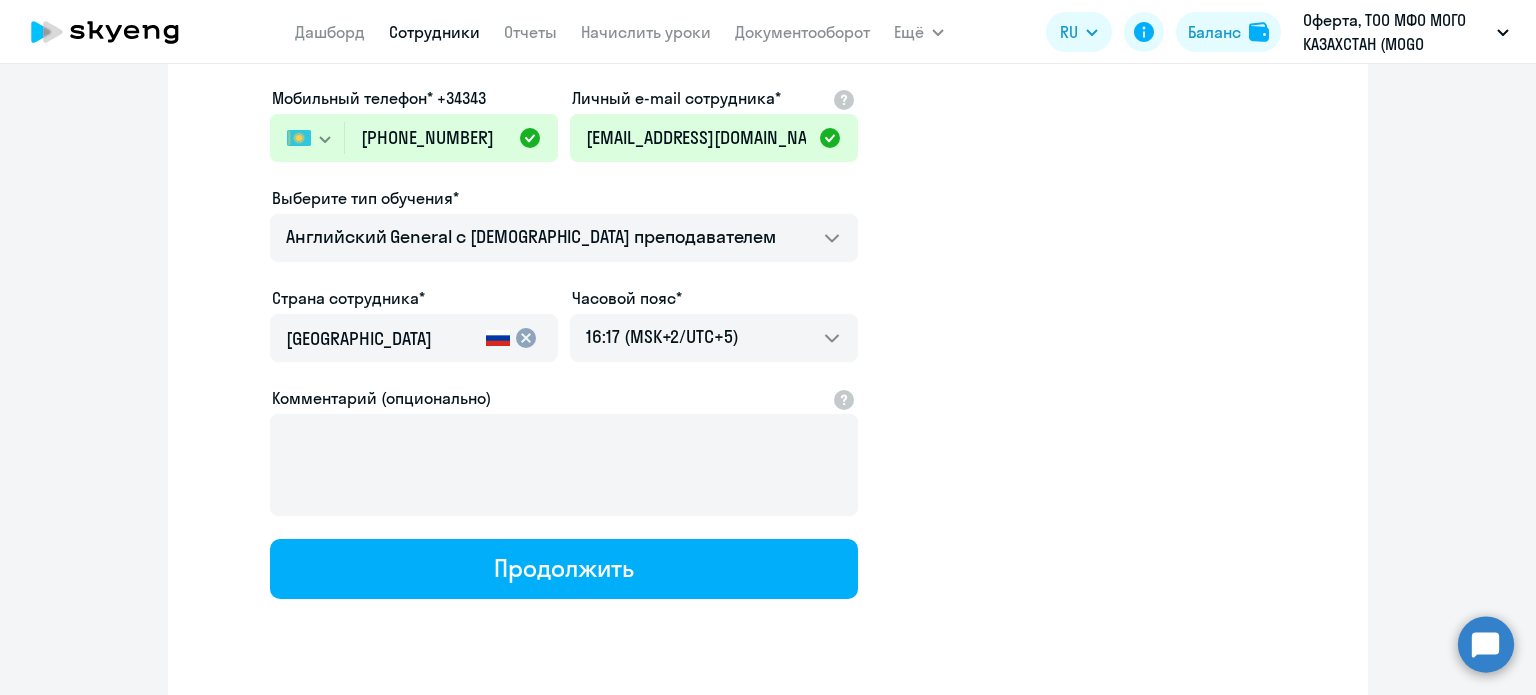 type on "[PERSON_NAME]" 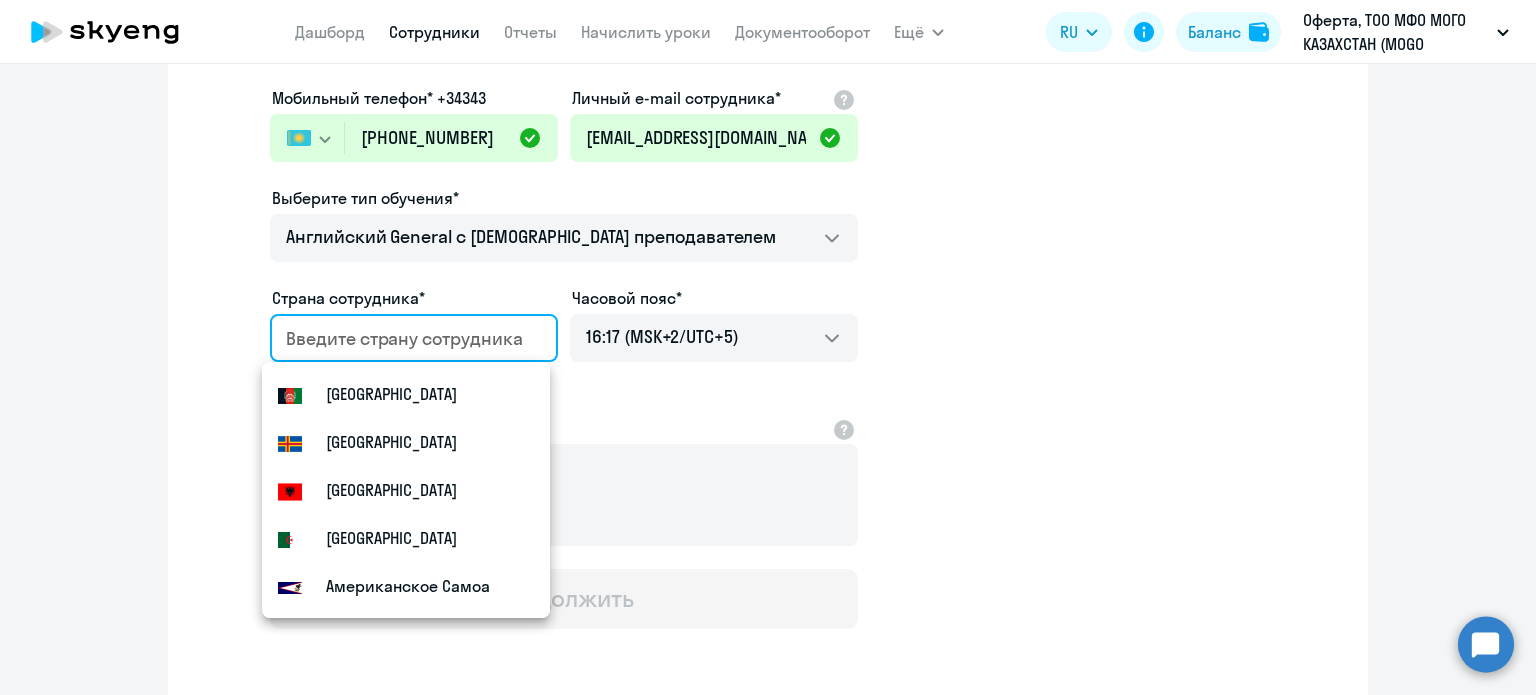 click at bounding box center [410, 339] 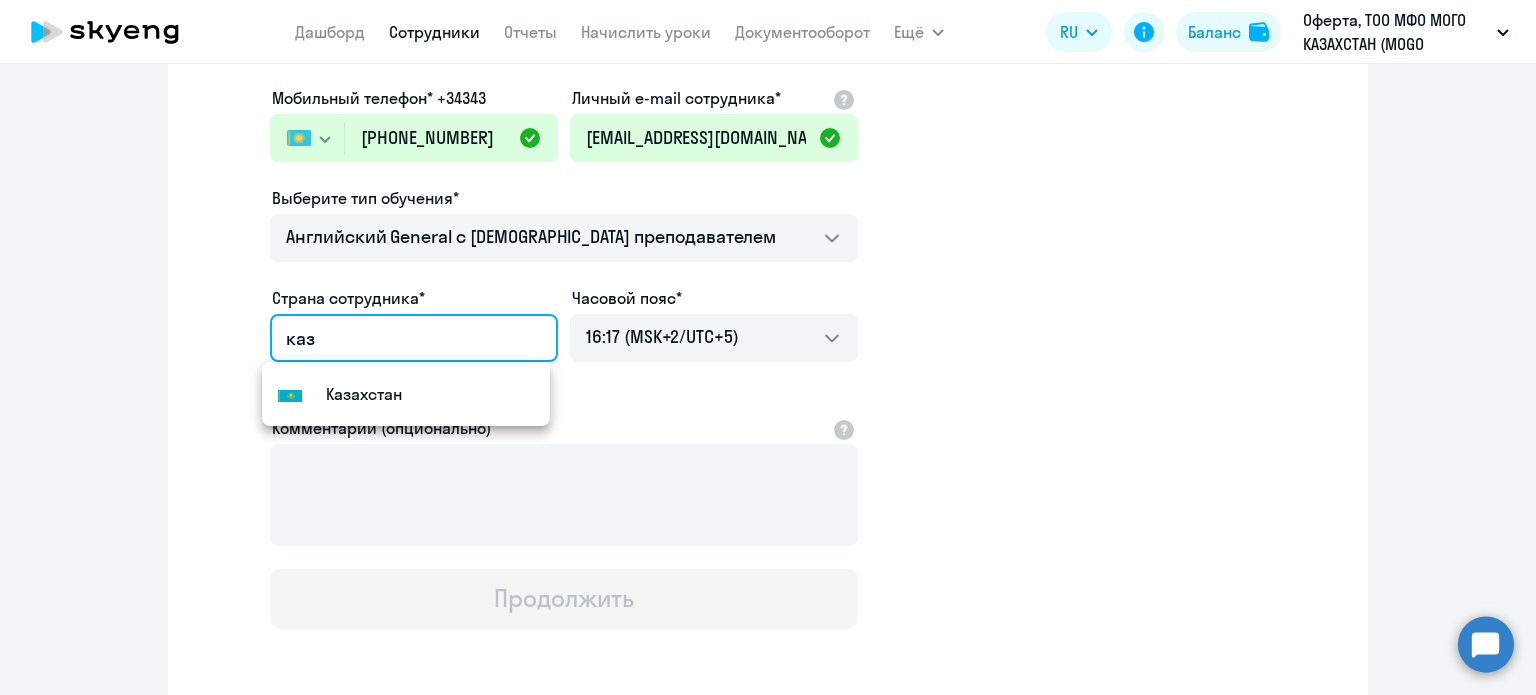type on "Казахстан" 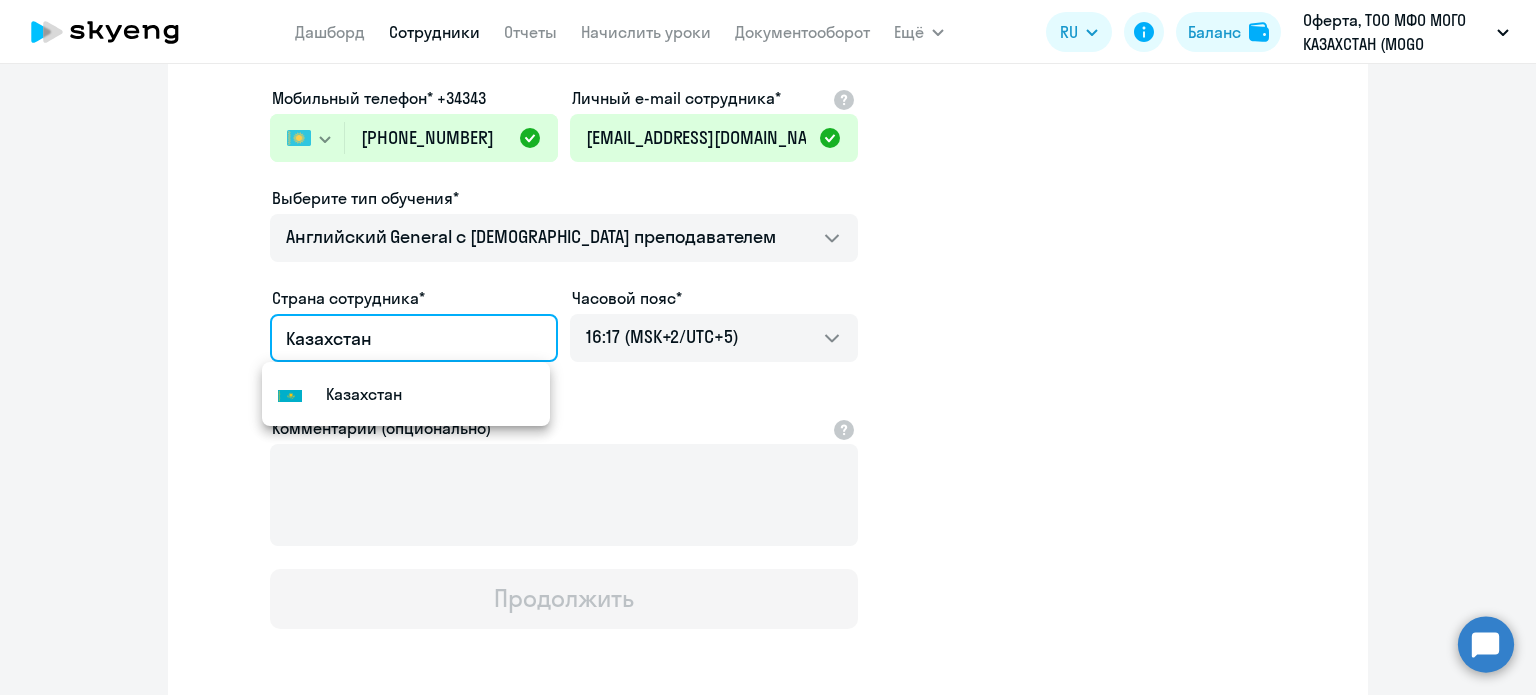 click on "Имя и отчество*  Добавить себя как ученика  [PERSON_NAME]* [PERSON_NAME] телефон* +34343
[GEOGRAPHIC_DATA] +7 [GEOGRAPHIC_DATA] +7 [GEOGRAPHIC_DATA] +380 [GEOGRAPHIC_DATA] ([GEOGRAPHIC_DATA]) +375 [GEOGRAPHIC_DATA] +61 [GEOGRAPHIC_DATA] +43 [GEOGRAPHIC_DATA] +994 [GEOGRAPHIC_DATA] +355 [GEOGRAPHIC_DATA] +213 [GEOGRAPHIC_DATA] +1(264) [GEOGRAPHIC_DATA] +244 [GEOGRAPHIC_DATA] +376 [GEOGRAPHIC_DATA] и [GEOGRAPHIC_DATA] +1(268) [GEOGRAPHIC_DATA] +54 [GEOGRAPHIC_DATA] +374 [GEOGRAPHIC_DATA] +297 [GEOGRAPHIC_DATA] +93 [GEOGRAPHIC_DATA] +1(242) [GEOGRAPHIC_DATA] +880 [GEOGRAPHIC_DATA] +1(246) [GEOGRAPHIC_DATA] +973 Белиз +501 Бельгия +32 [GEOGRAPHIC_DATA] +229 [GEOGRAPHIC_DATA] +1(441) [GEOGRAPHIC_DATA] ([GEOGRAPHIC_DATA]) +95 [GEOGRAPHIC_DATA] +359 [GEOGRAPHIC_DATA] +591 [GEOGRAPHIC_DATA], [GEOGRAPHIC_DATA] и [GEOGRAPHIC_DATA] +599 [GEOGRAPHIC_DATA] +387 [GEOGRAPHIC_DATA] +267 [GEOGRAPHIC_DATA] +55 +1(284) +673 +226 +257 +975" 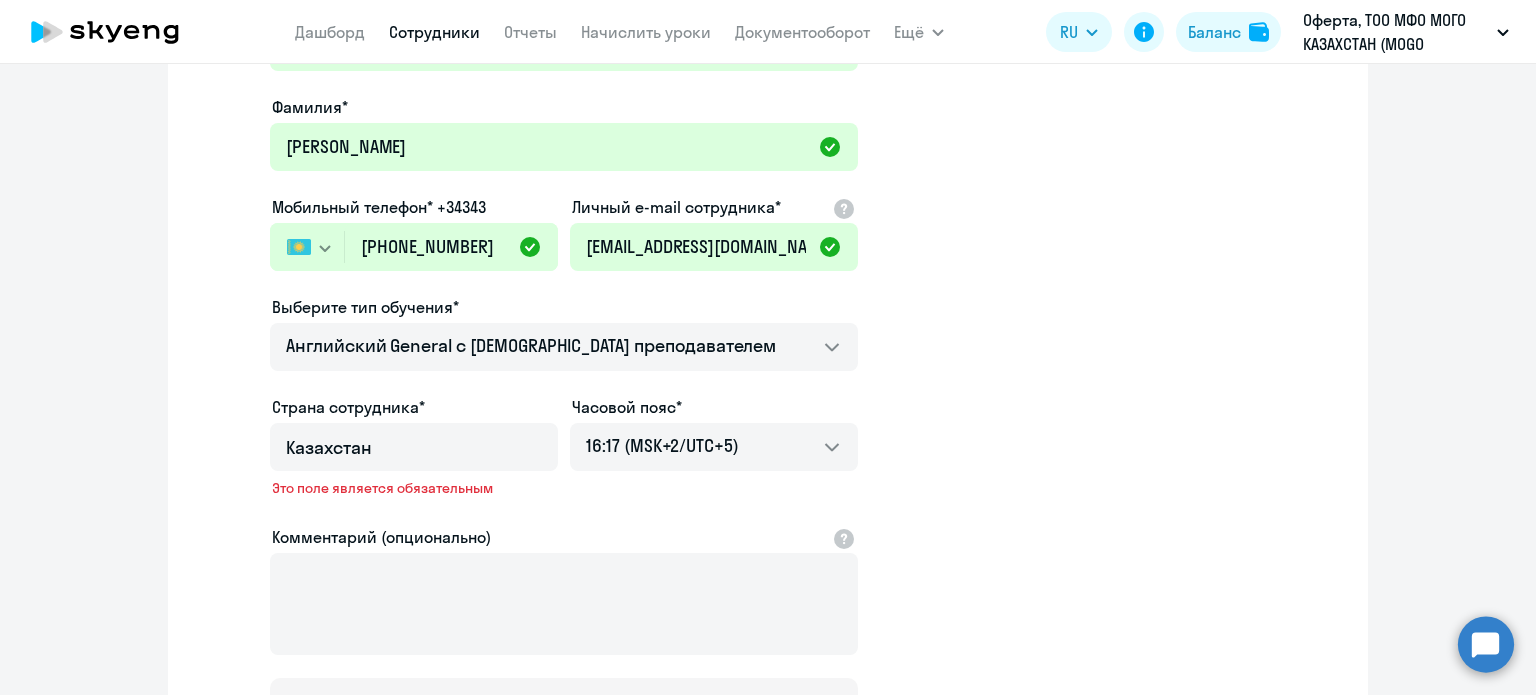 scroll, scrollTop: 200, scrollLeft: 0, axis: vertical 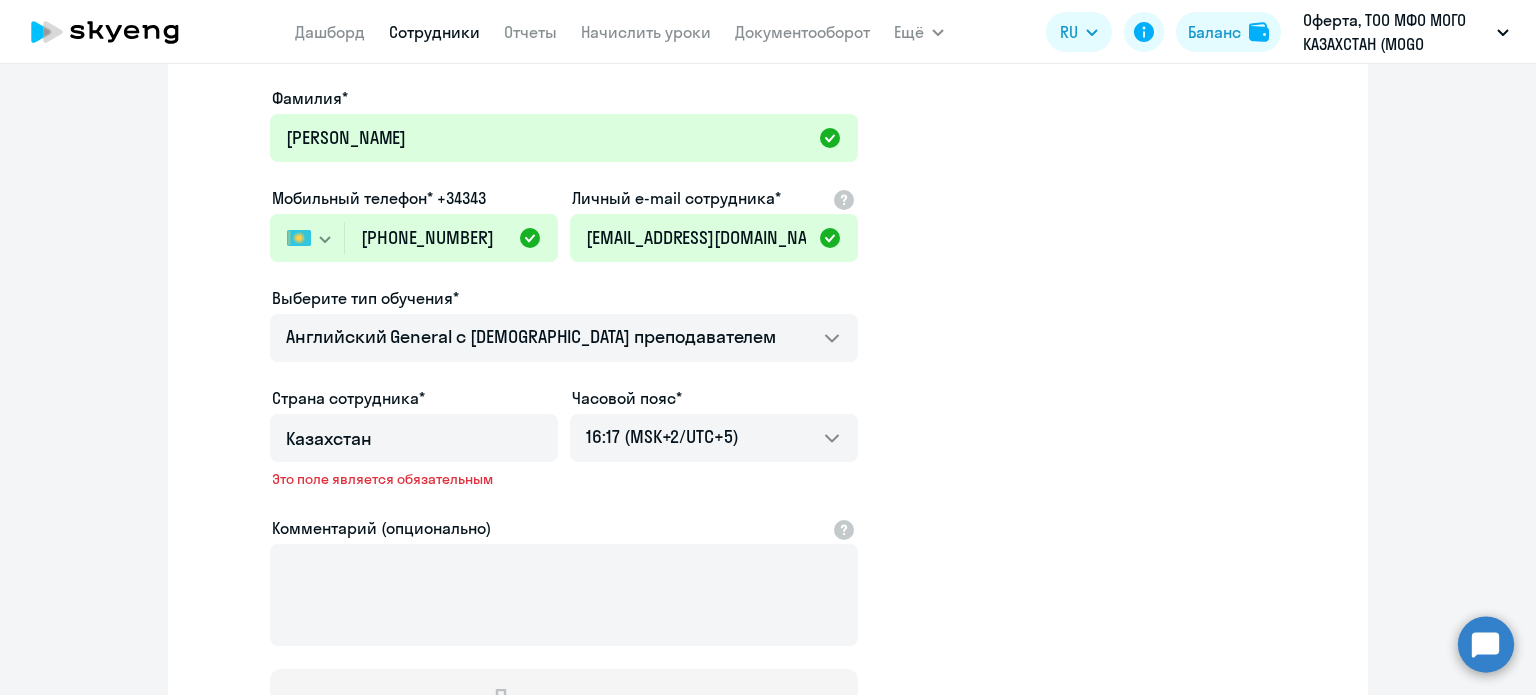 click on "Казахстан" at bounding box center (410, 439) 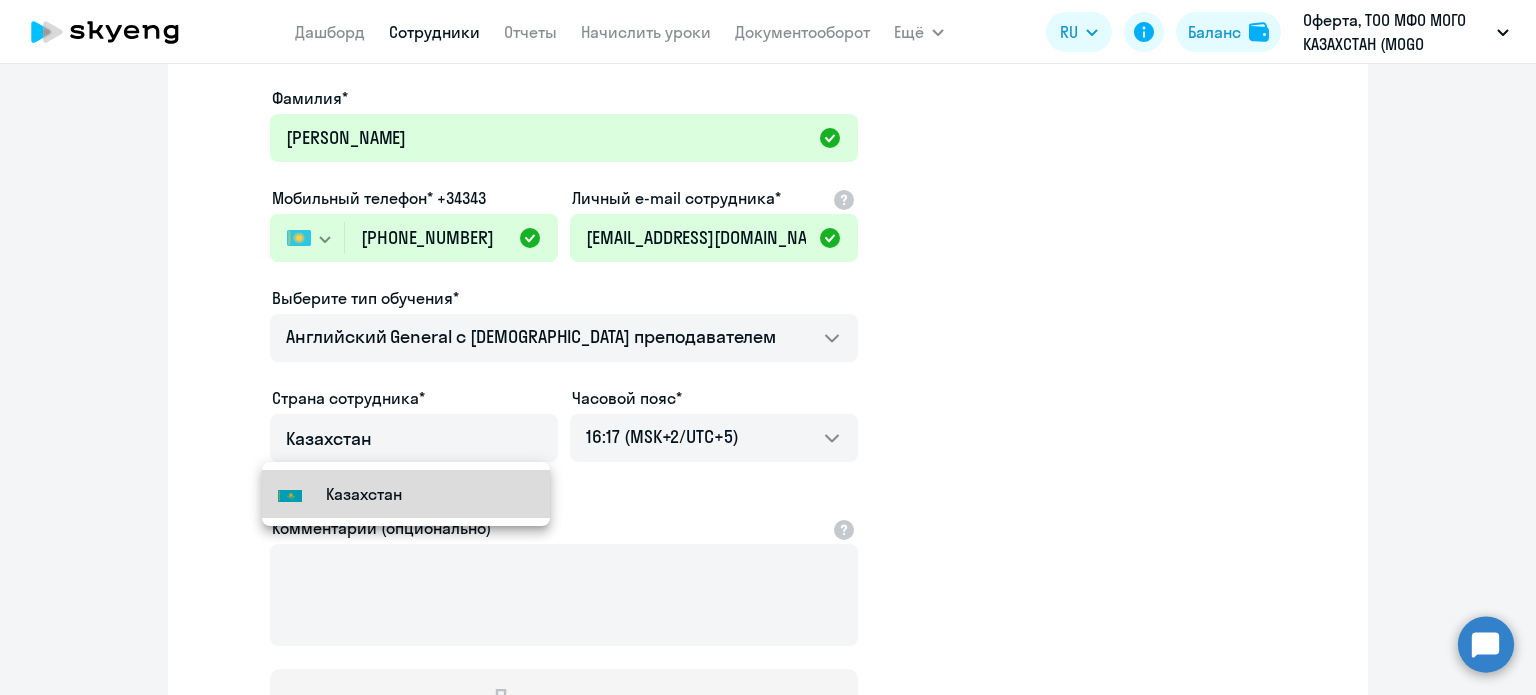 click on "Flag of [GEOGRAPHIC_DATA]
[GEOGRAPHIC_DATA]" at bounding box center [340, 494] 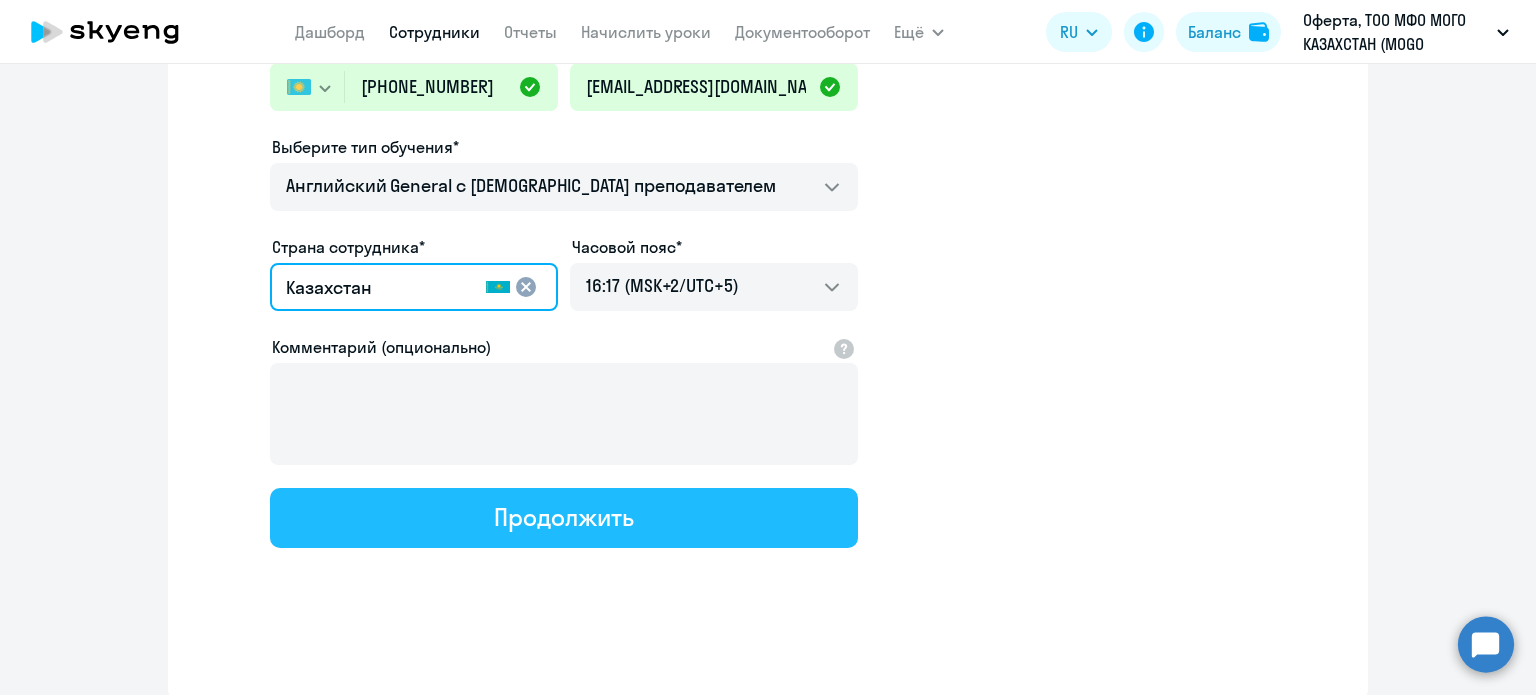 click on "Продолжить" 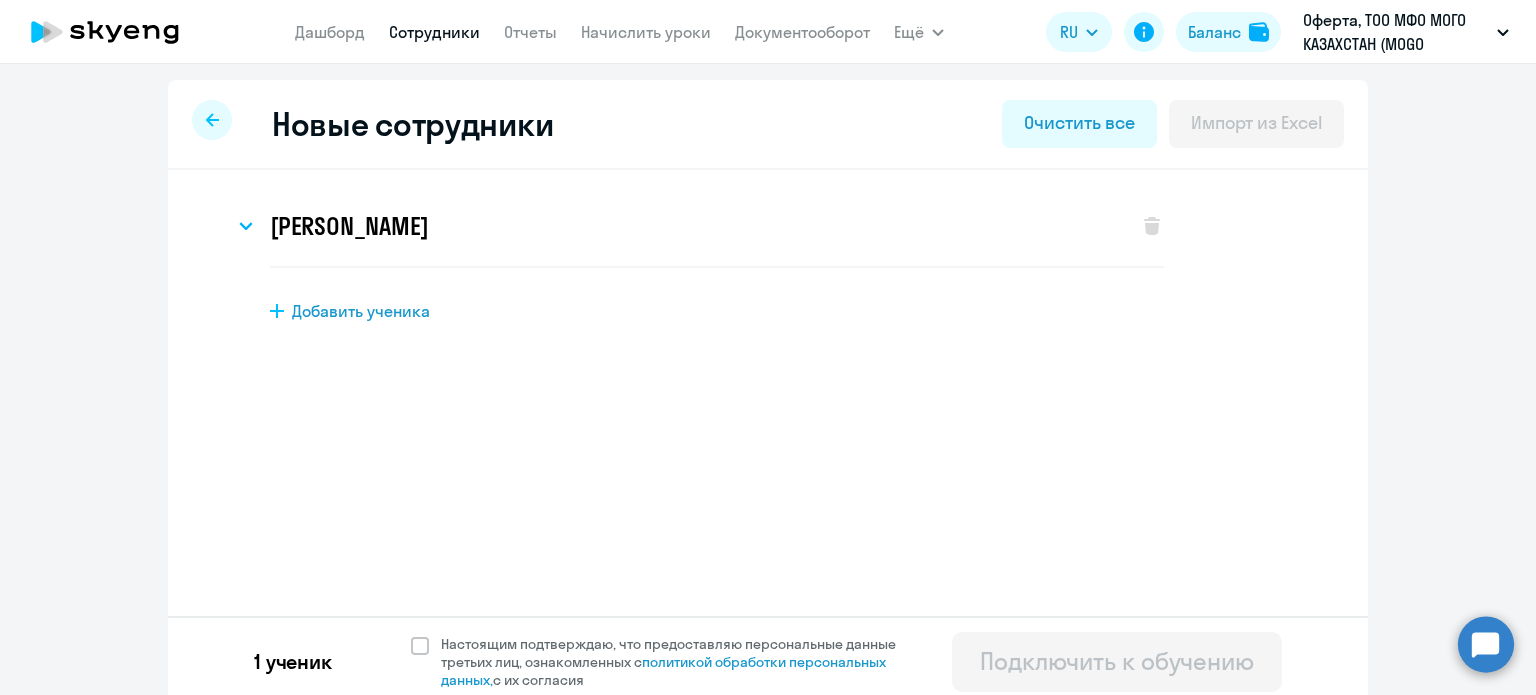 scroll, scrollTop: 10, scrollLeft: 0, axis: vertical 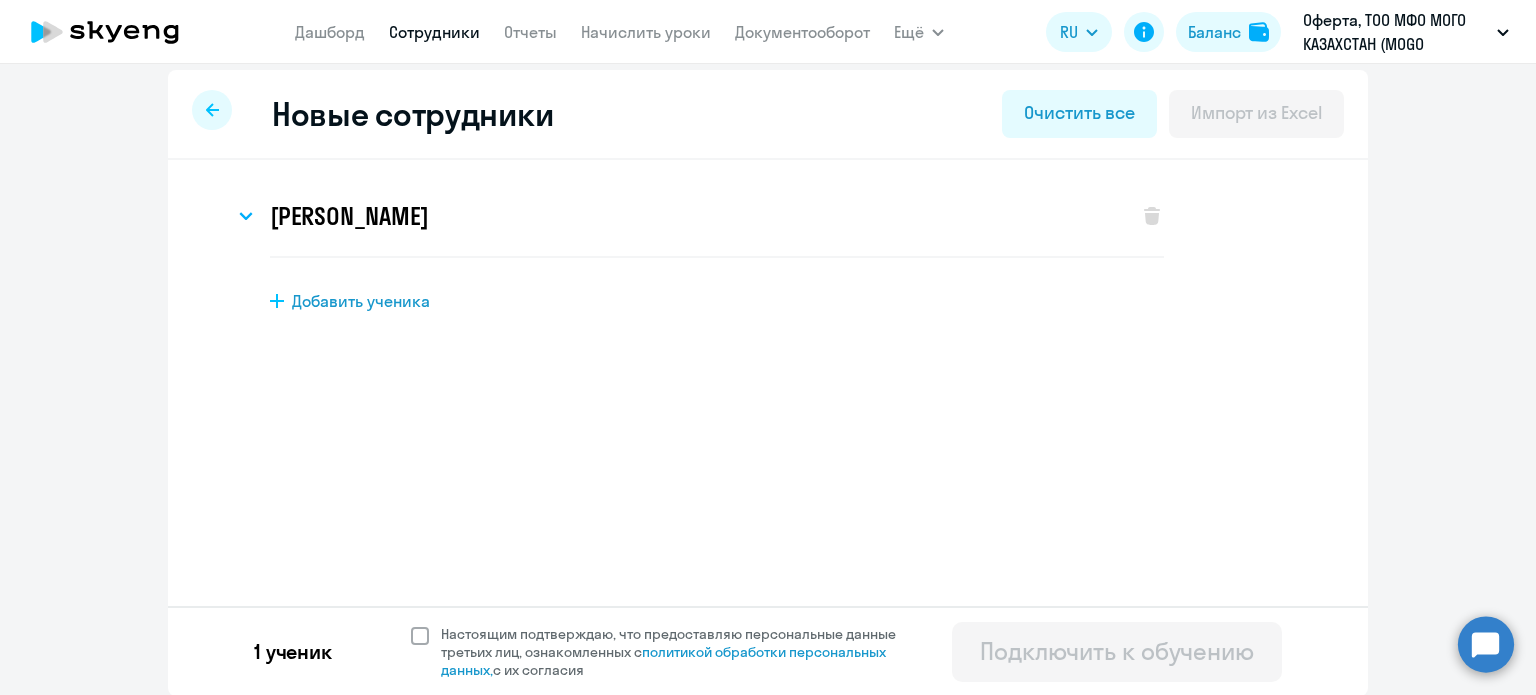click 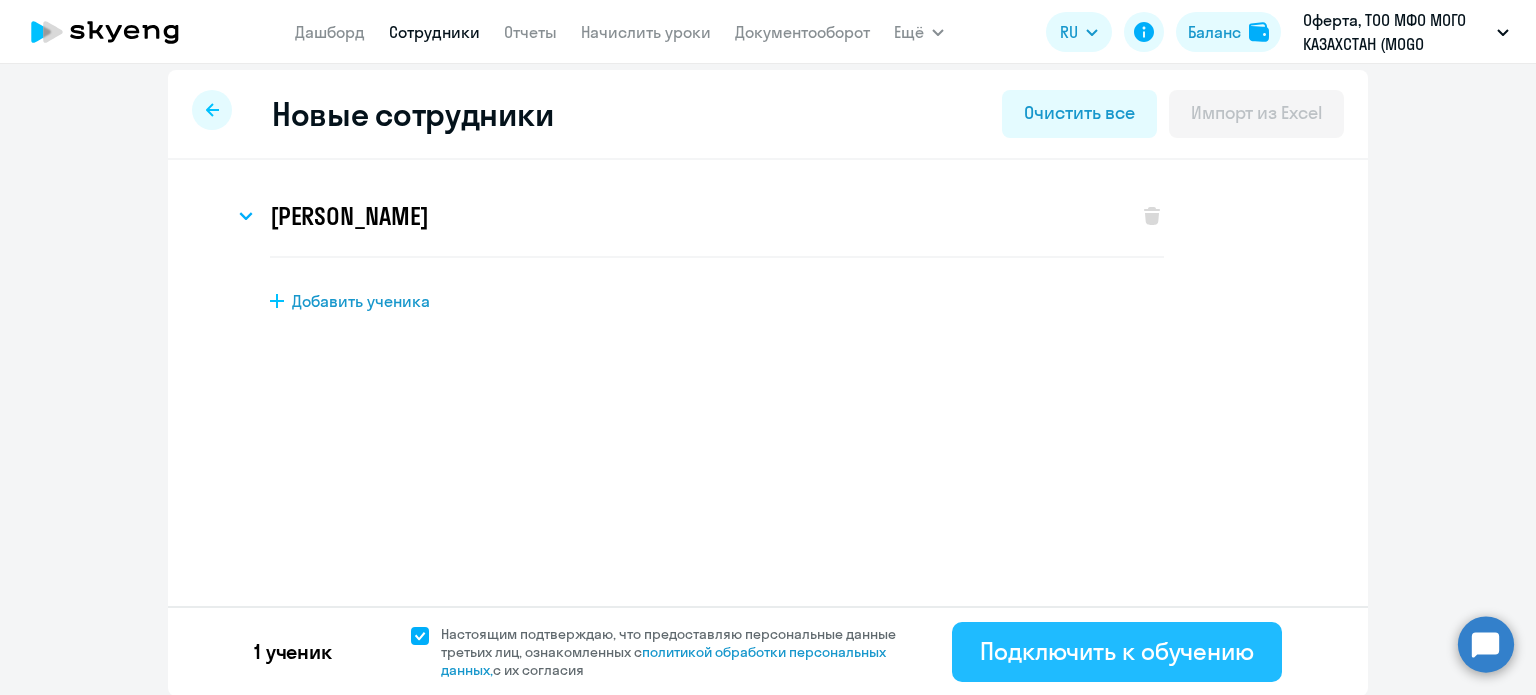 click on "Подключить к обучению" 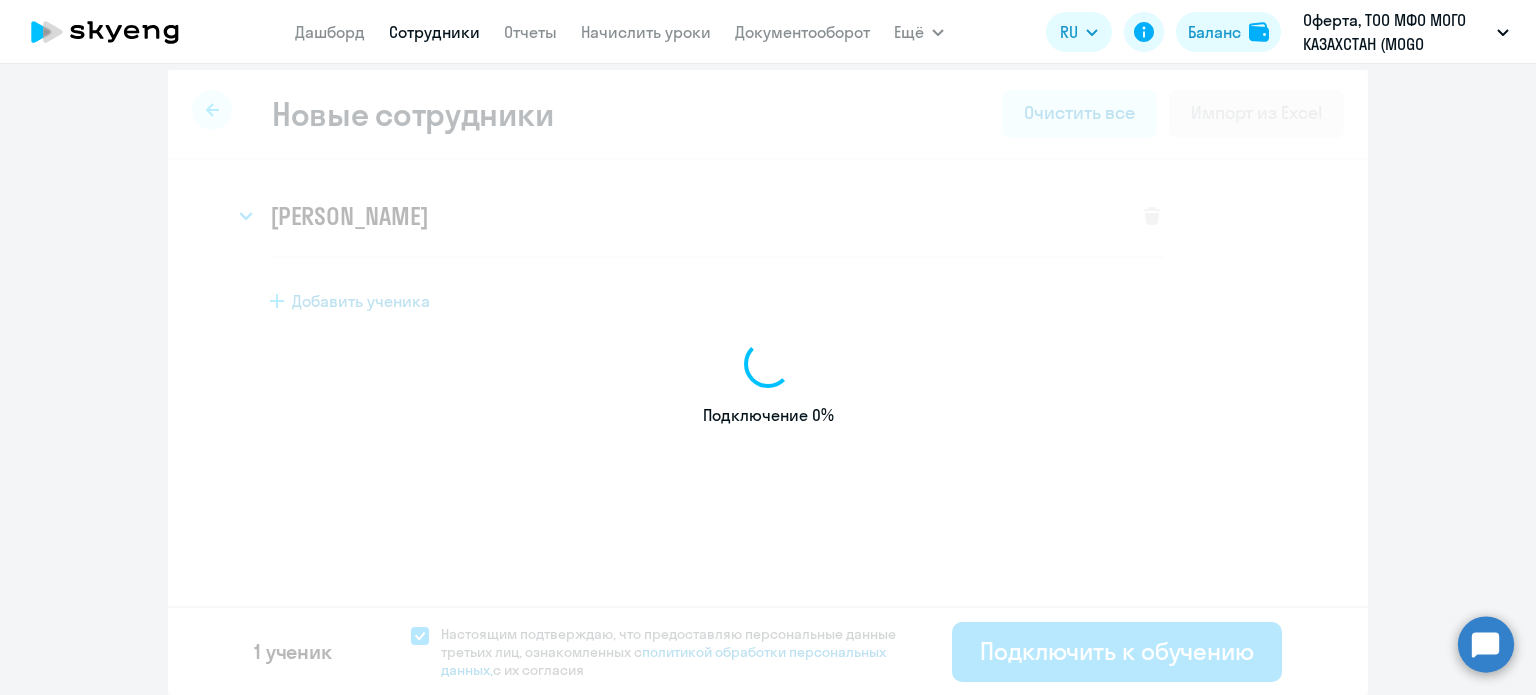 select on "english_adult_not_native_speaker" 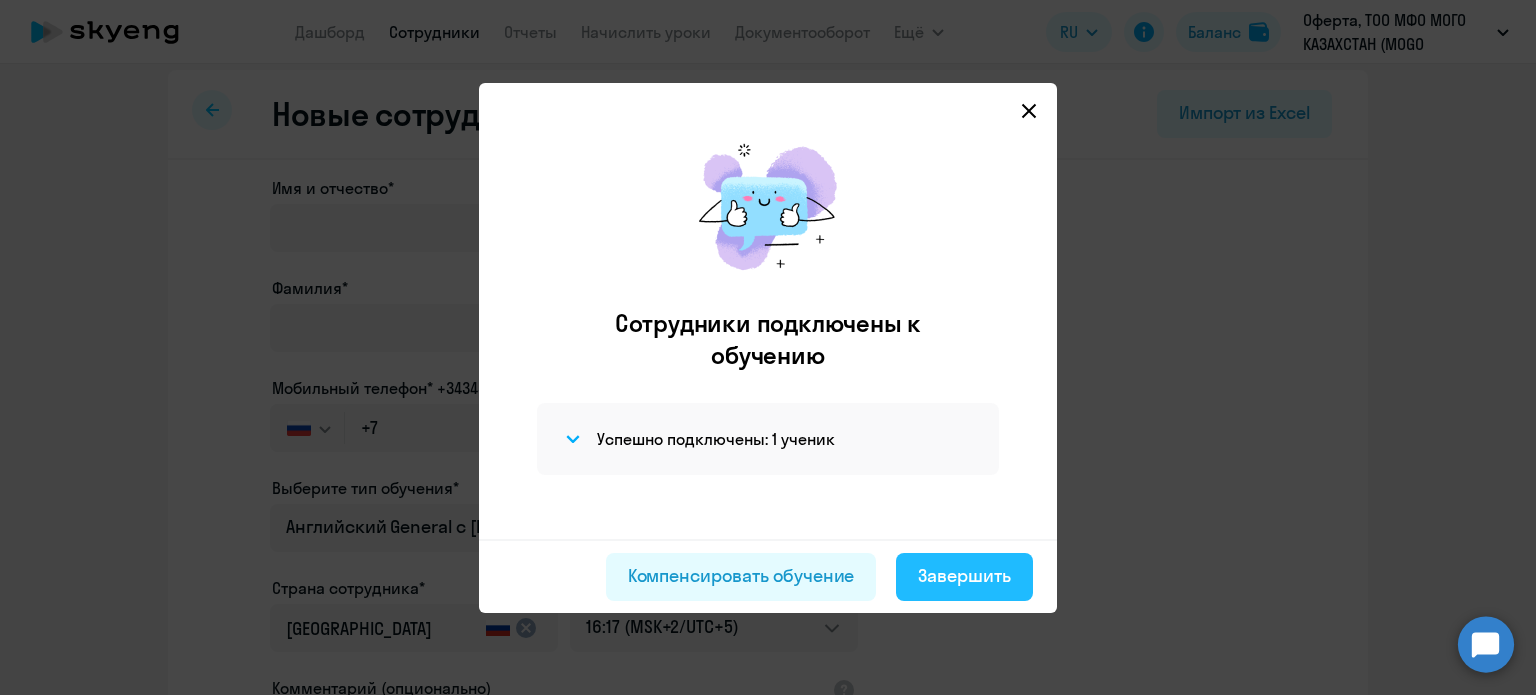 click on "Завершить" at bounding box center [964, 576] 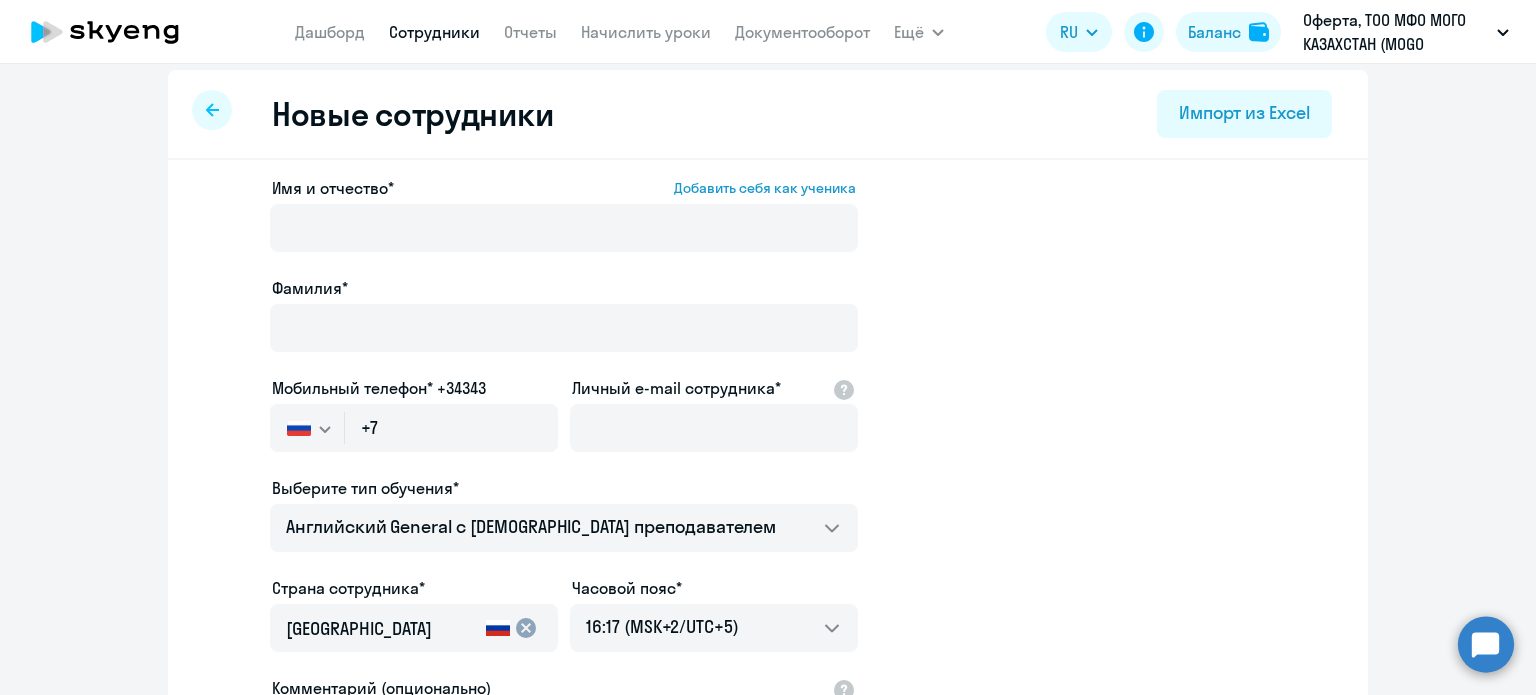 select on "30" 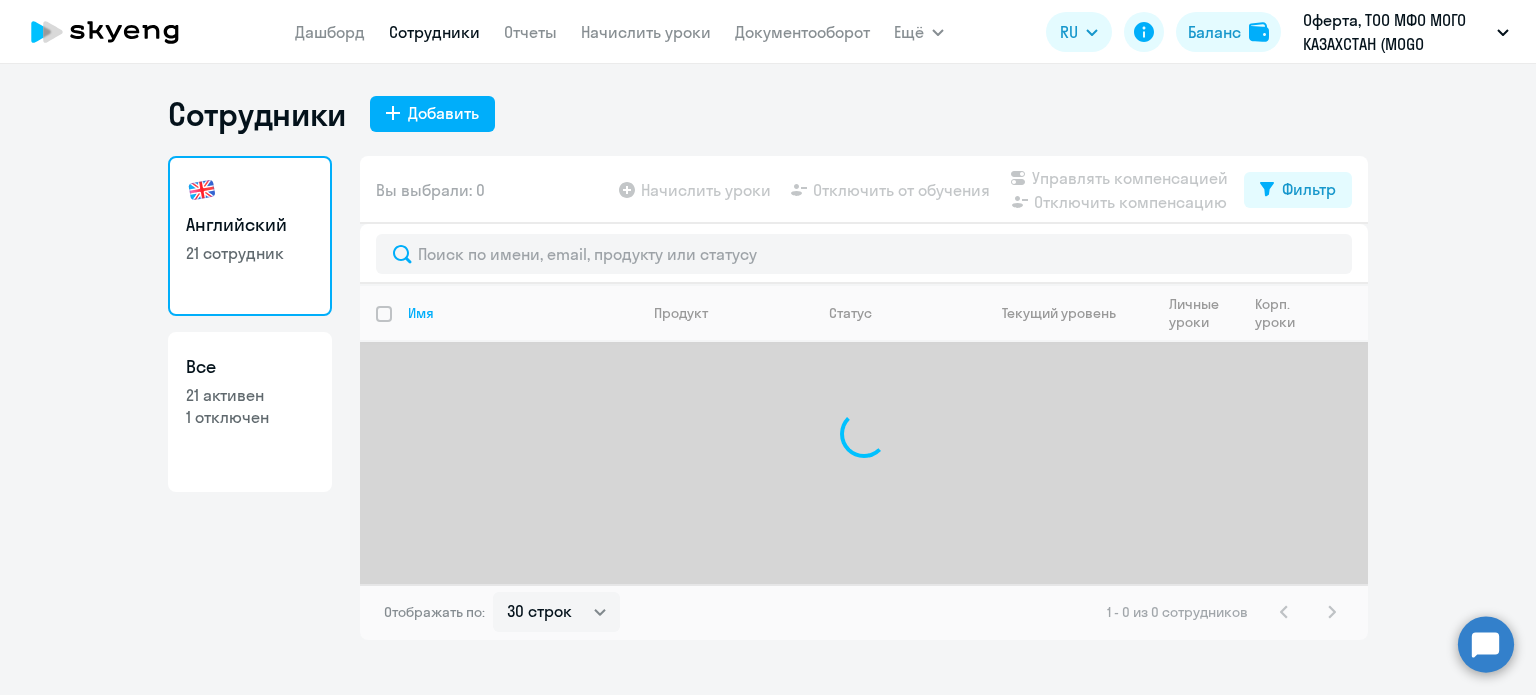 scroll, scrollTop: 0, scrollLeft: 0, axis: both 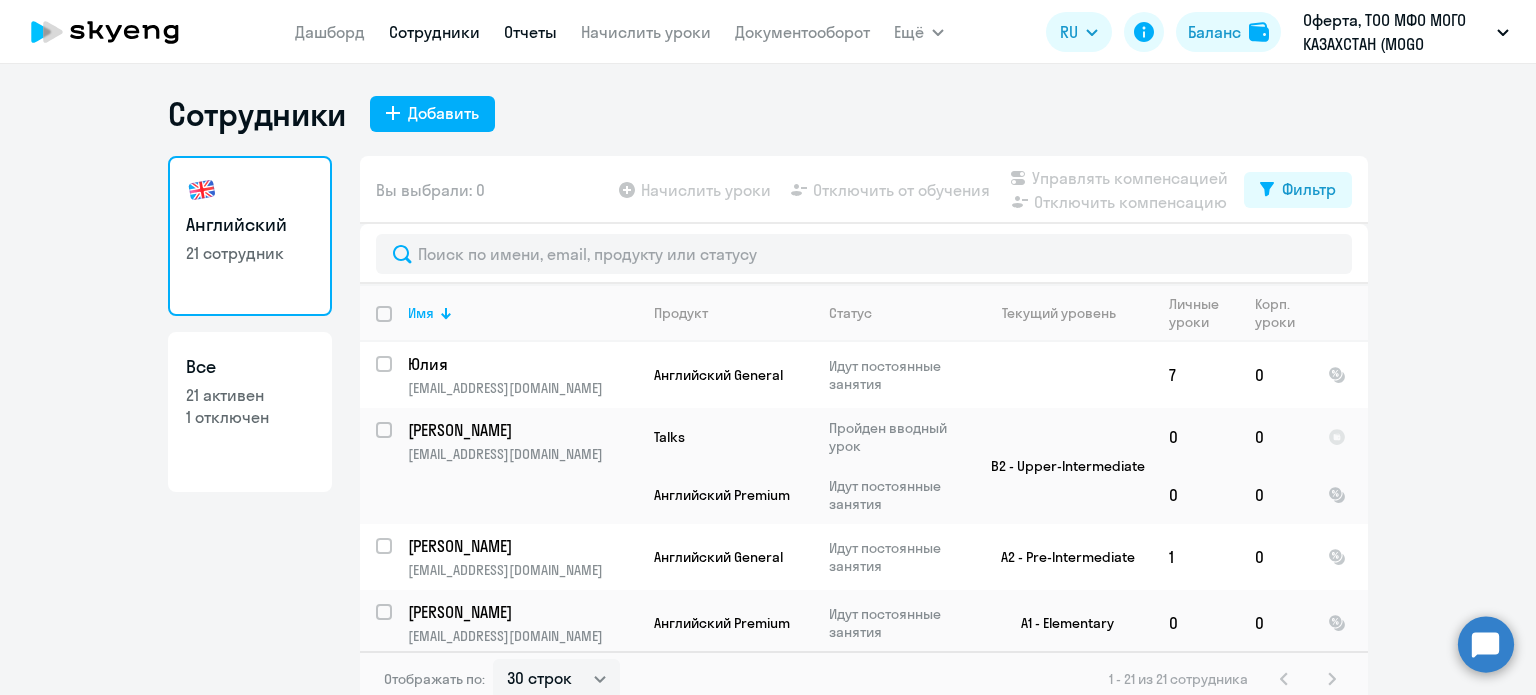 click on "Отчеты" at bounding box center (530, 32) 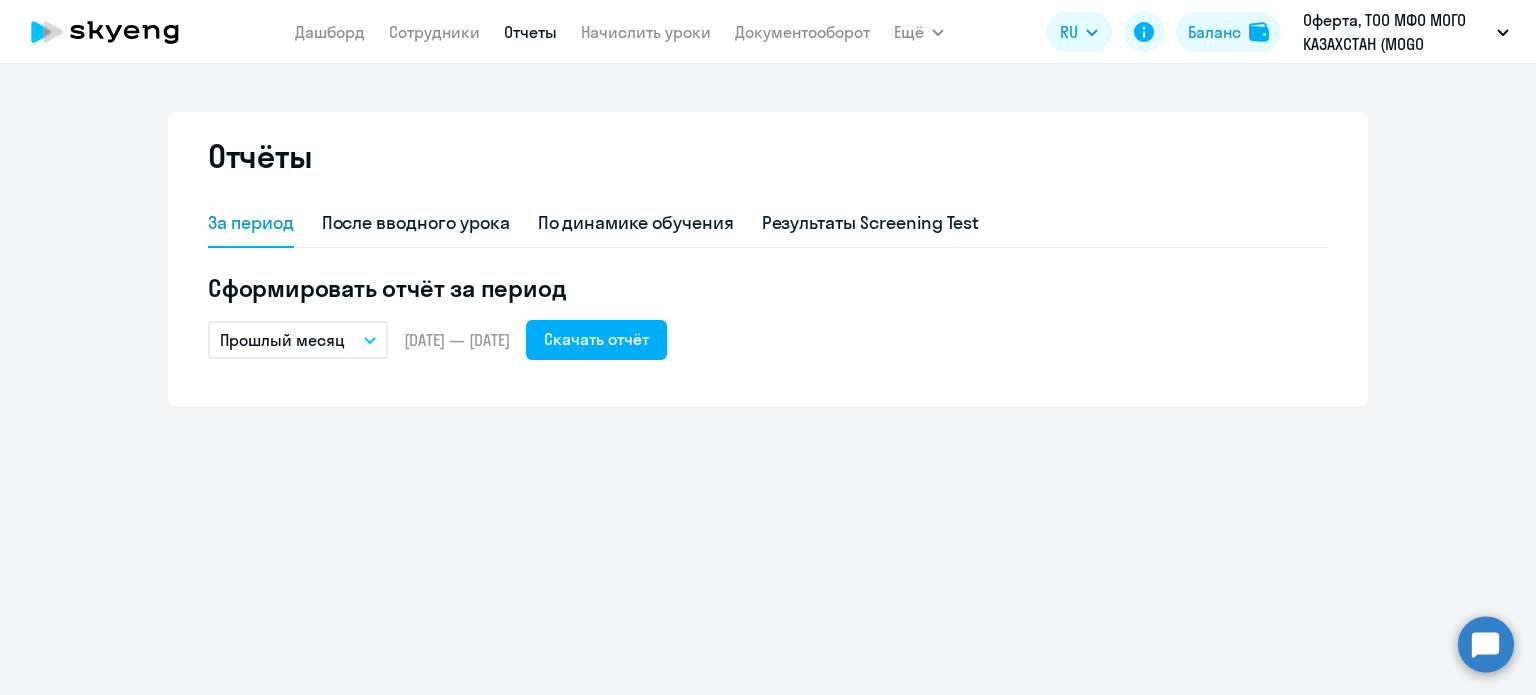 click on "Прошлый месяц" at bounding box center [298, 340] 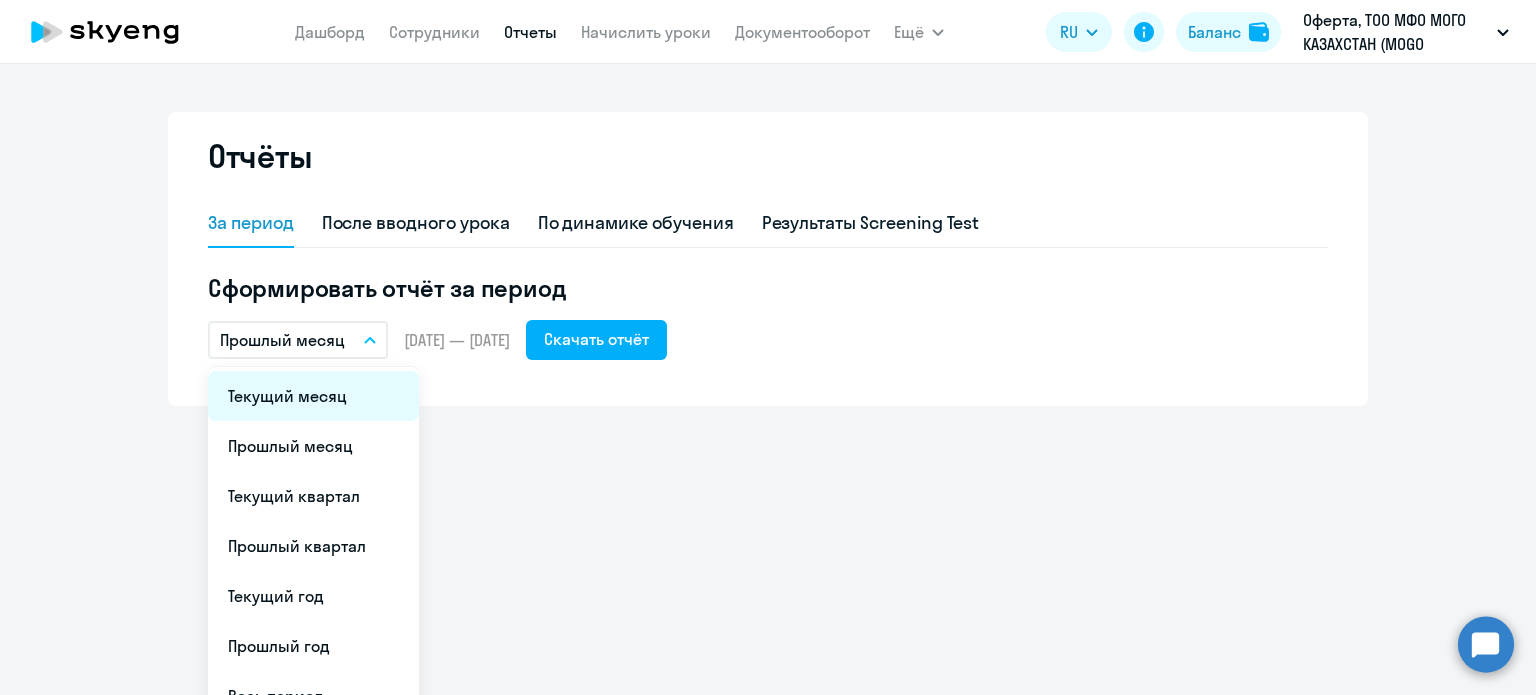 click on "Текущий месяц" at bounding box center (313, 396) 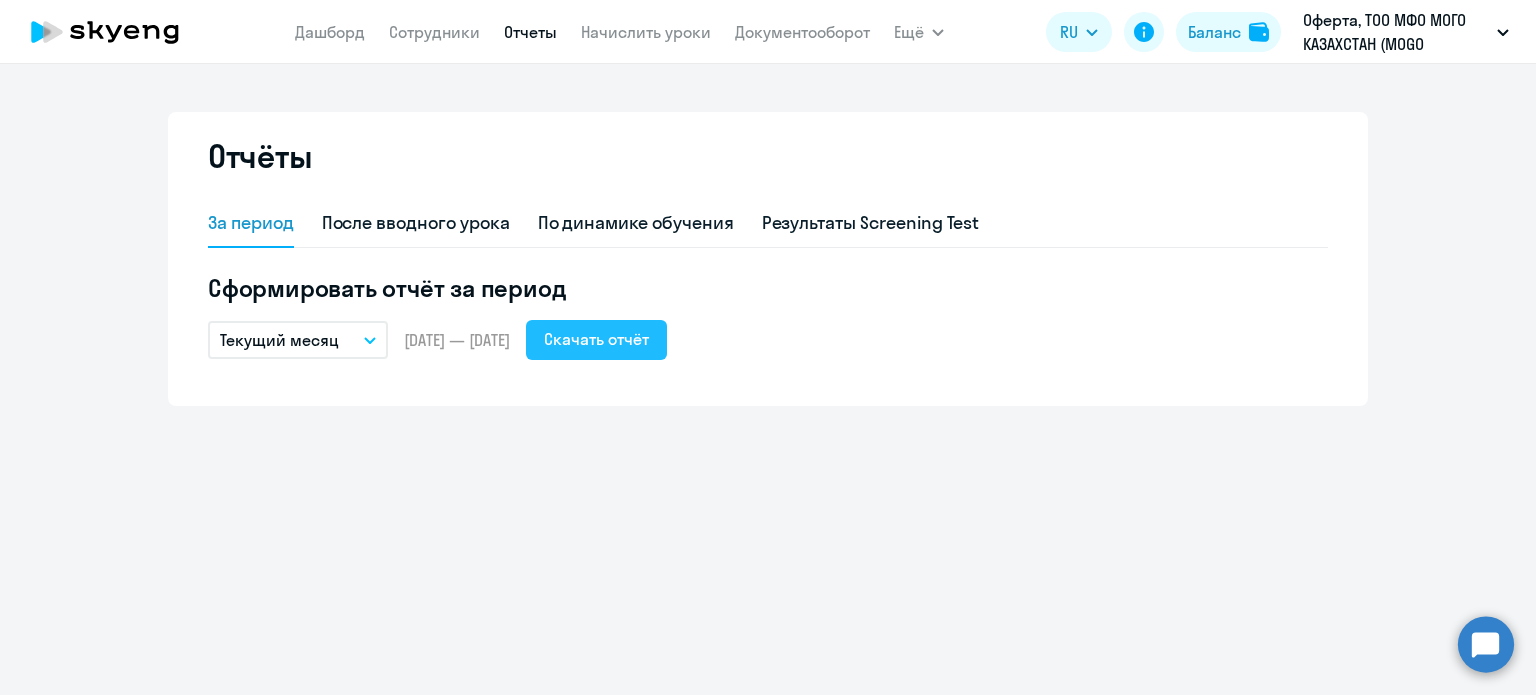 click on "Скачать отчёт" 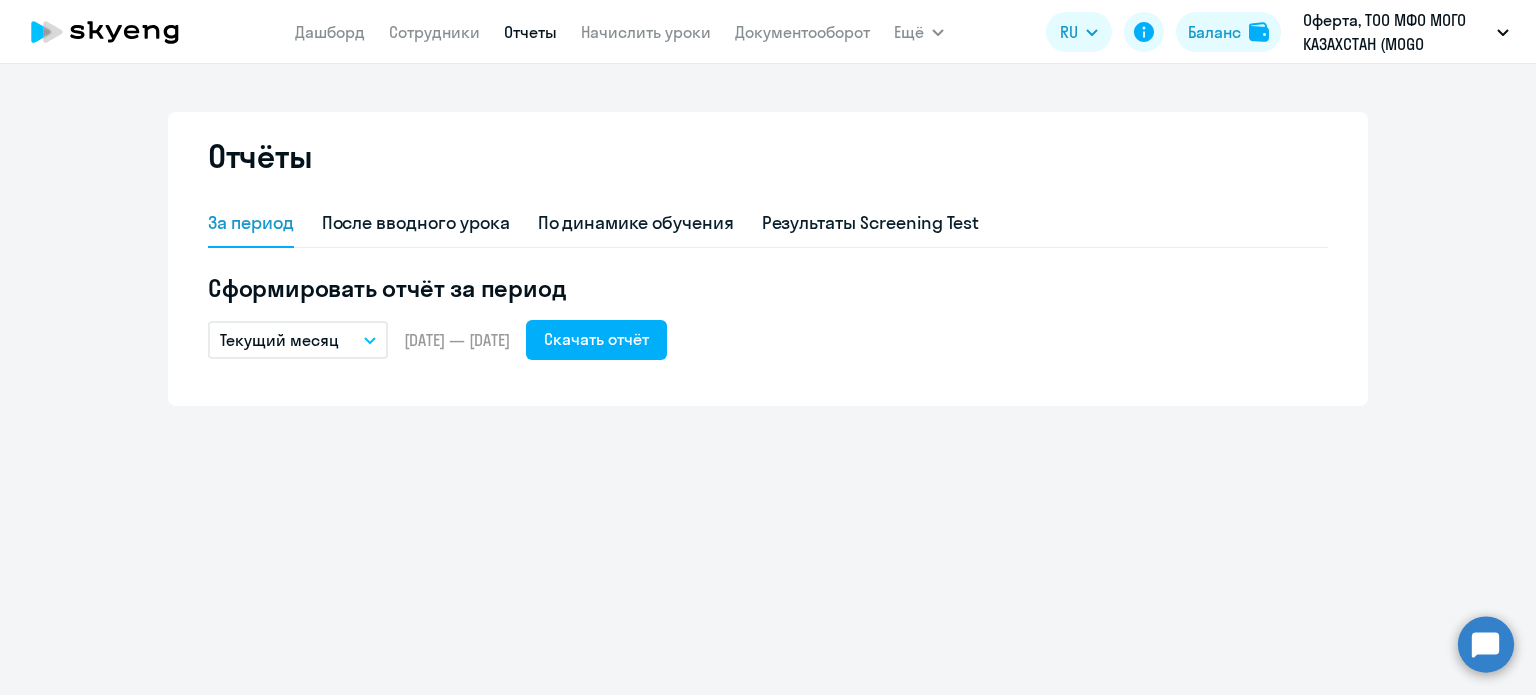 click on "Отчёты За период После вводного урока По динамике обучения Результаты Screening Test Сформировать отчёт за период  Текущий месяц
Текущий месяц   Прошлый месяц   Текущий квартал   [GEOGRAPHIC_DATA] квартал   [GEOGRAPHIC_DATA] год   Прошлый год   Весь период   Собственный период...  –  [DATE] — [DATE]   Скачать отчёт" 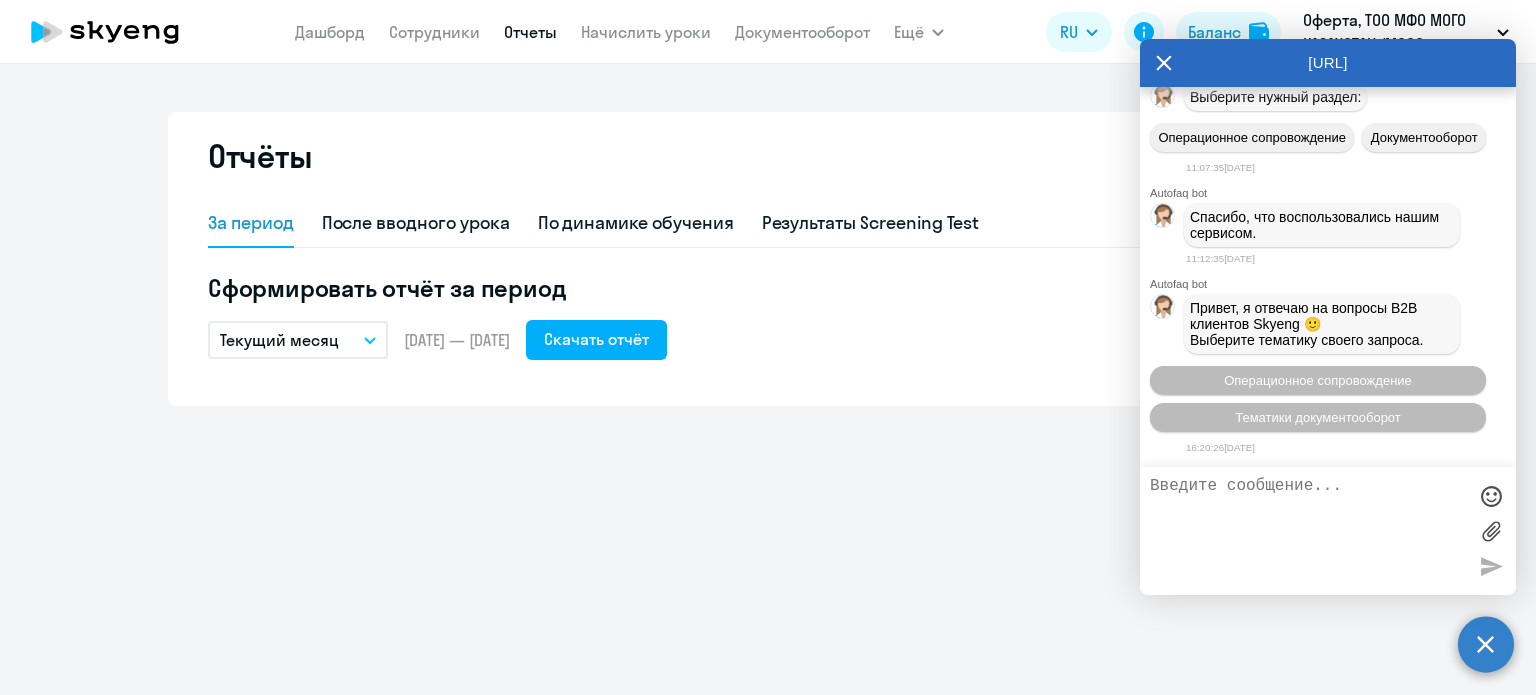click at bounding box center [1308, 531] 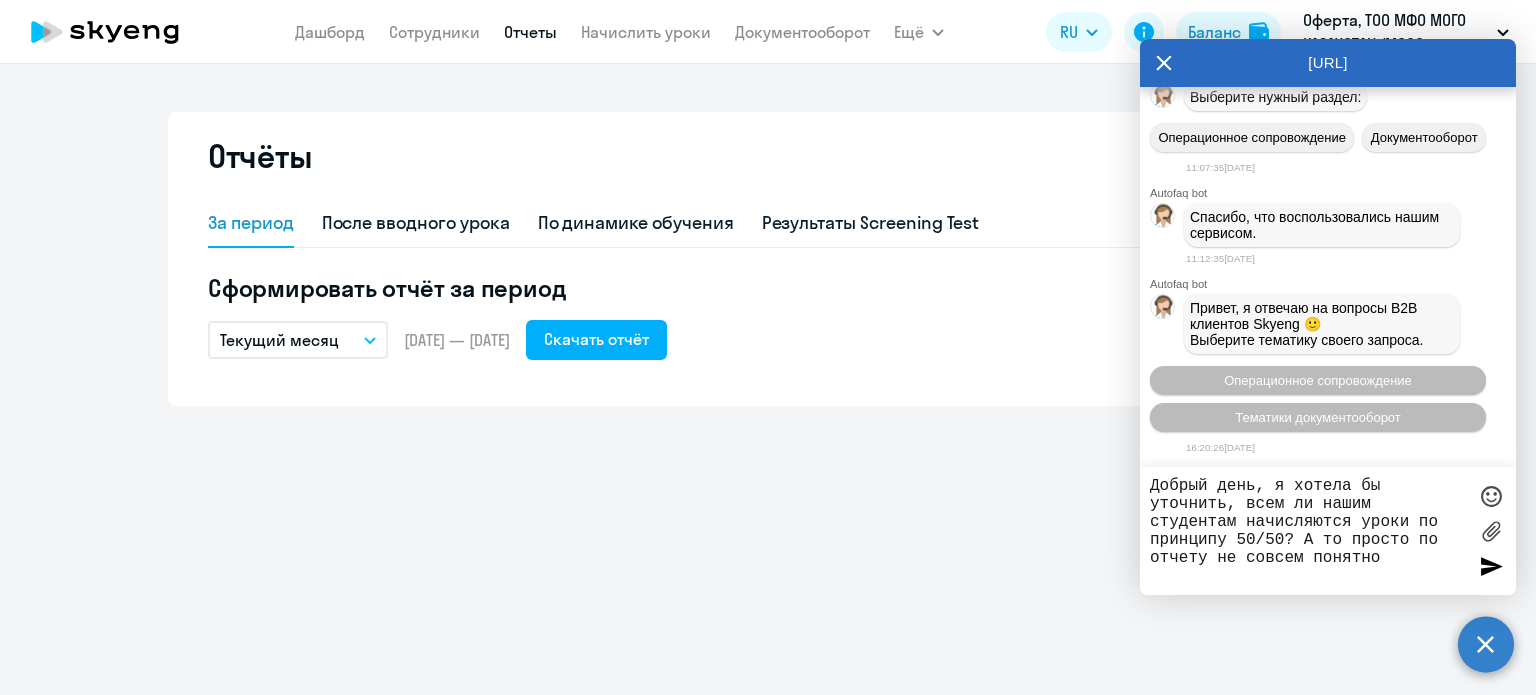 type on "Добрый день, я хотела бы уточнить, всем ли нашим студентам начисляются уроки по принципу 50/50? А то просто по отчету не совсем понятно" 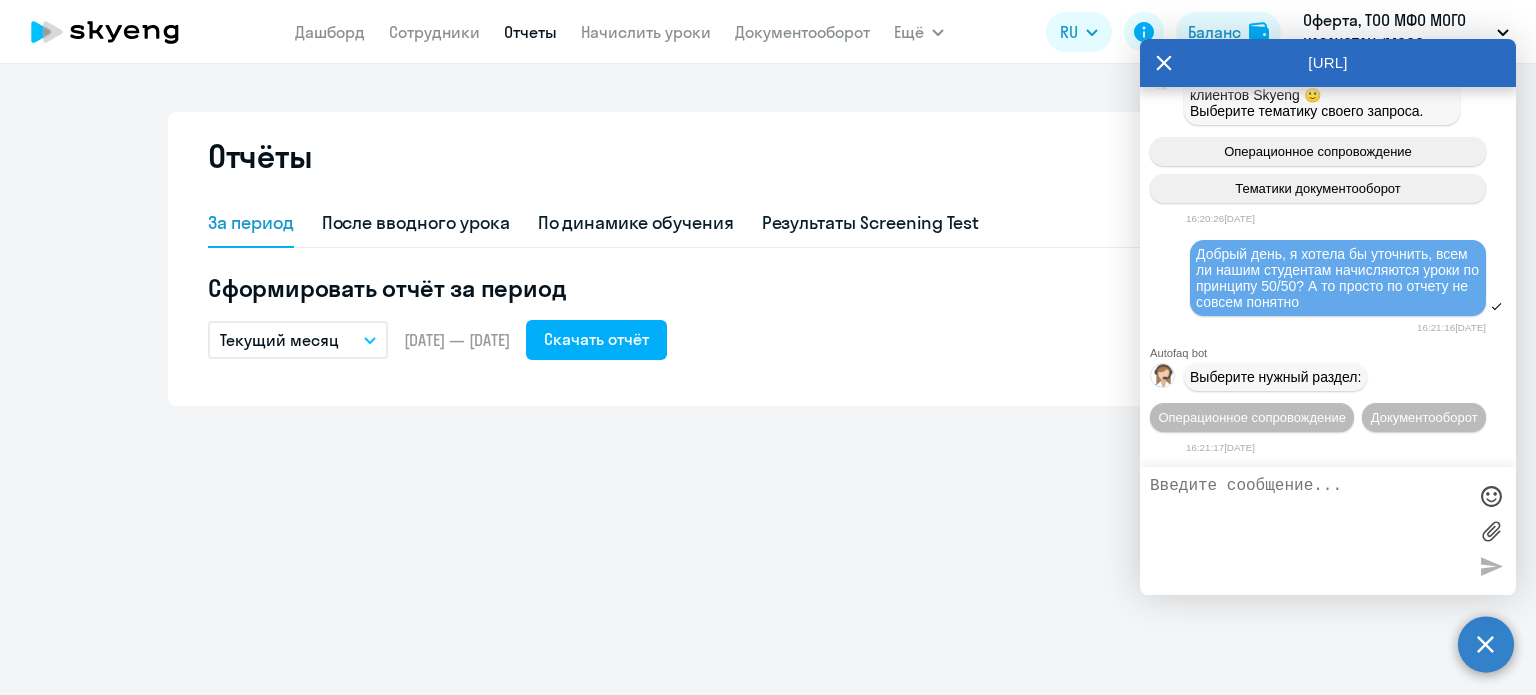 scroll, scrollTop: 7438, scrollLeft: 0, axis: vertical 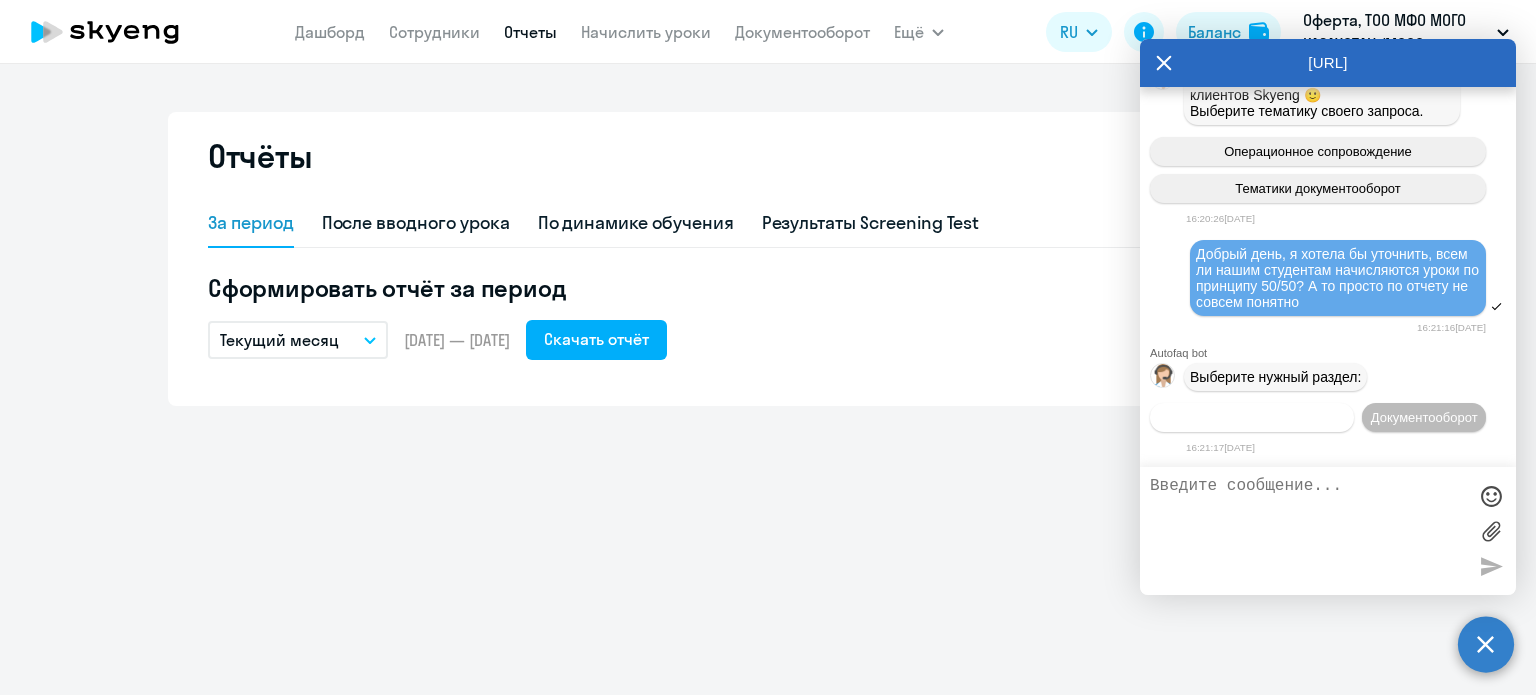 click on "Операционное сопровождение" at bounding box center (1252, 417) 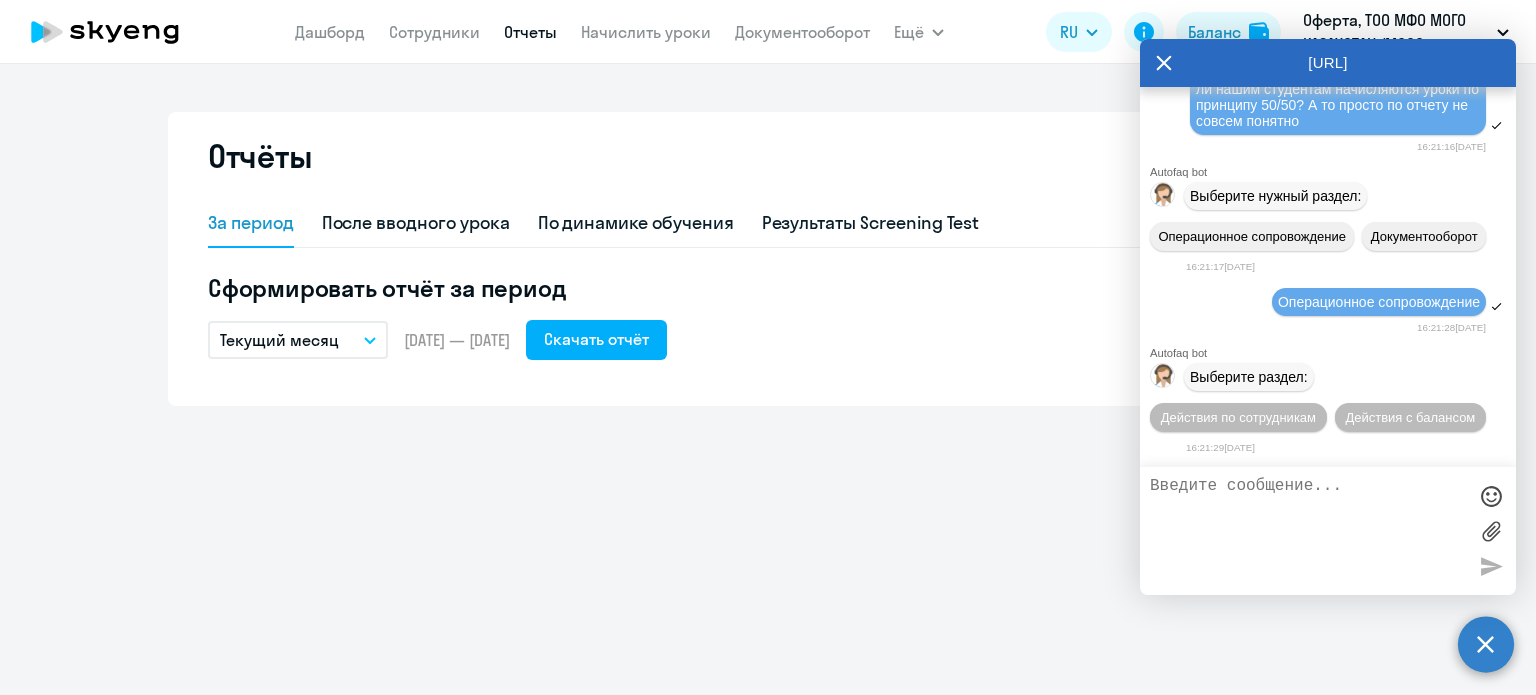 scroll, scrollTop: 7722, scrollLeft: 0, axis: vertical 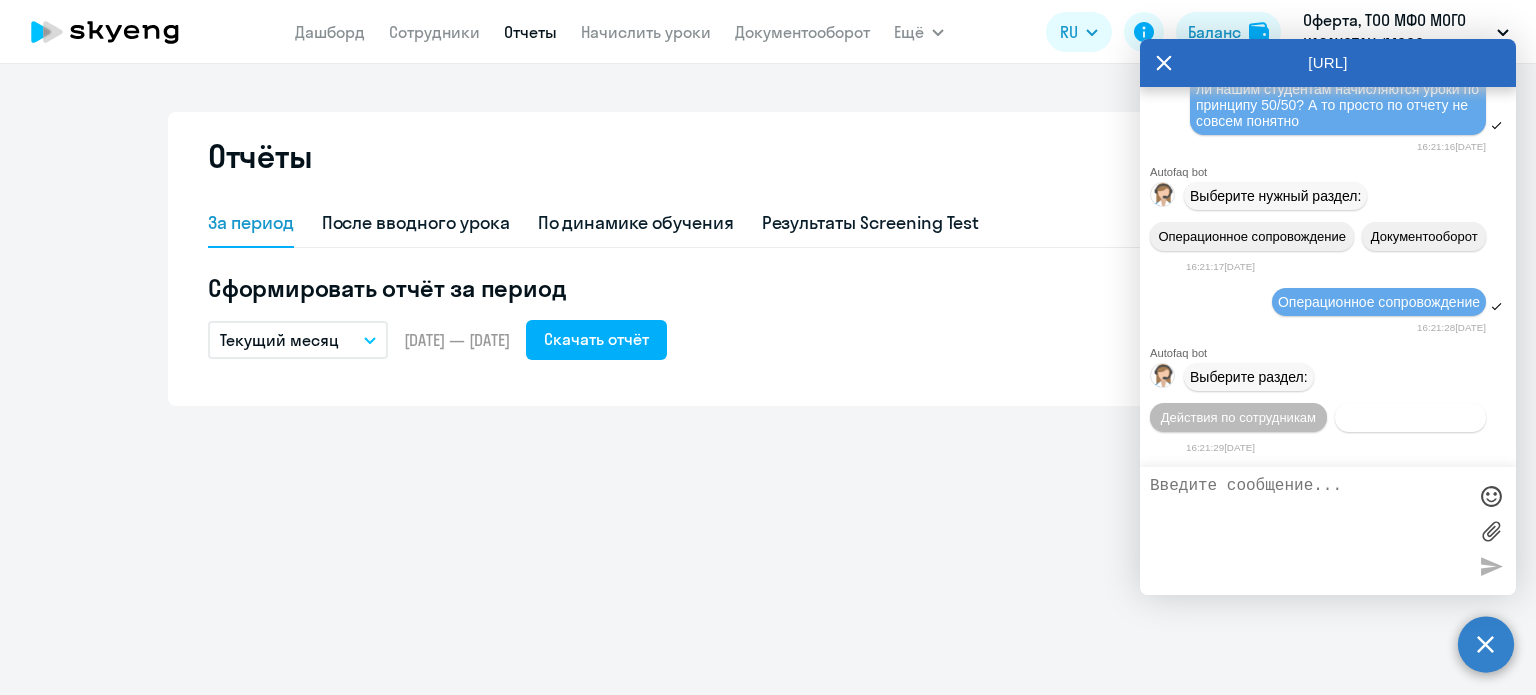 click on "Действия с балансом" at bounding box center [1410, 417] 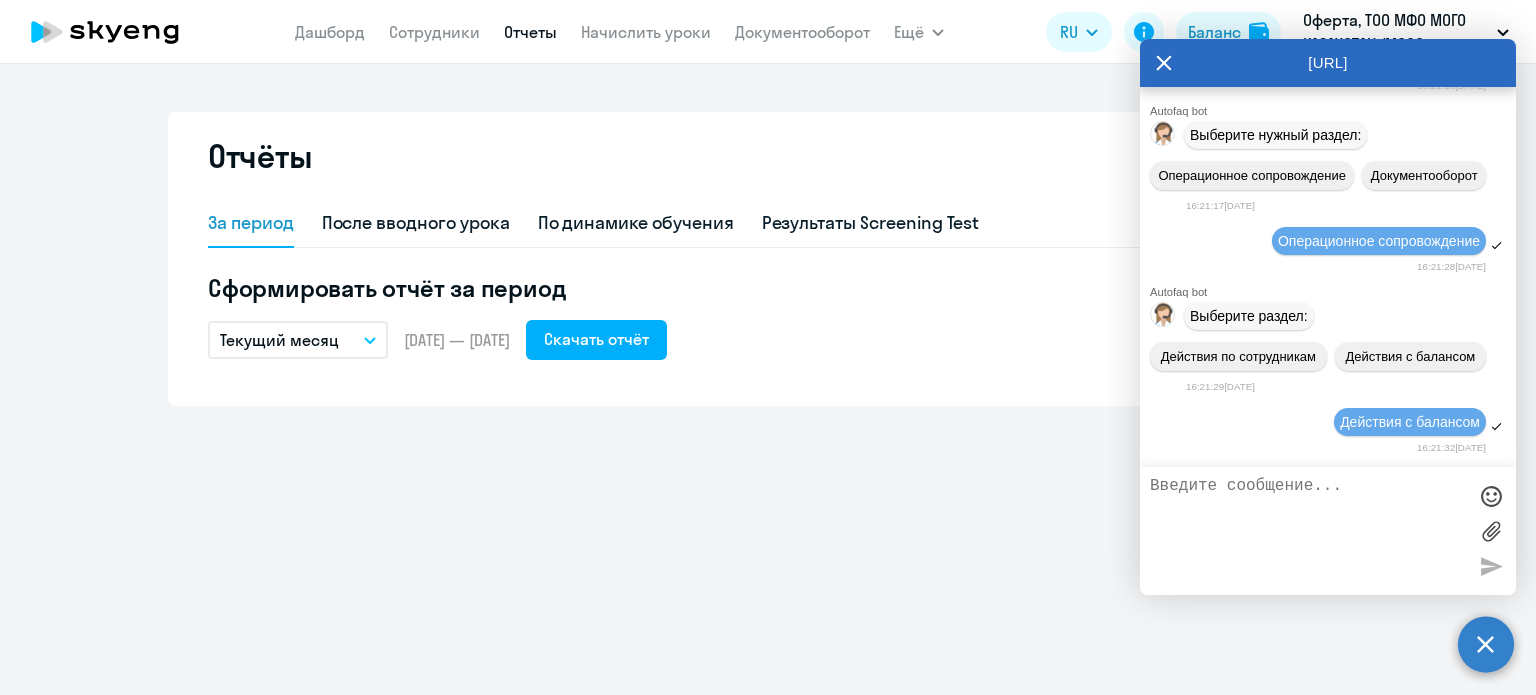 scroll, scrollTop: 7944, scrollLeft: 0, axis: vertical 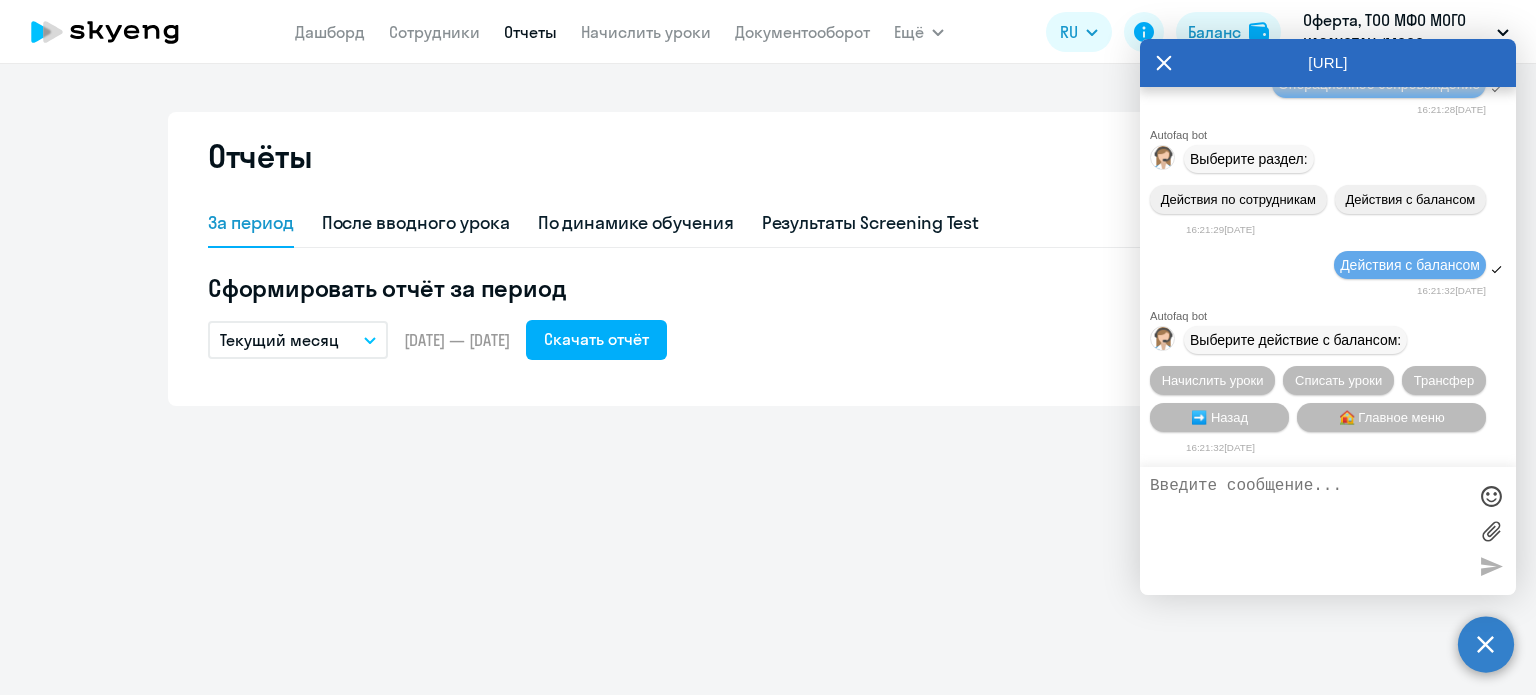 click at bounding box center [1308, 531] 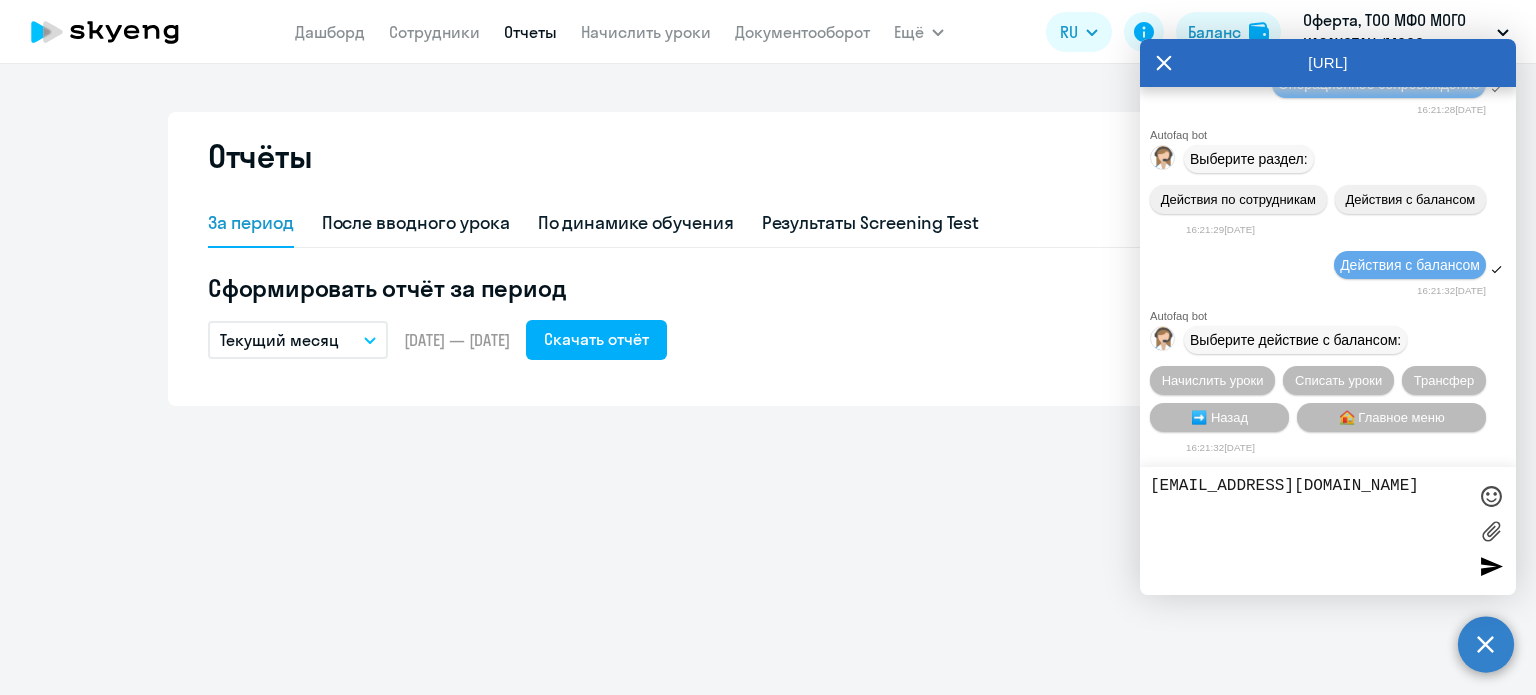 scroll, scrollTop: 7544, scrollLeft: 0, axis: vertical 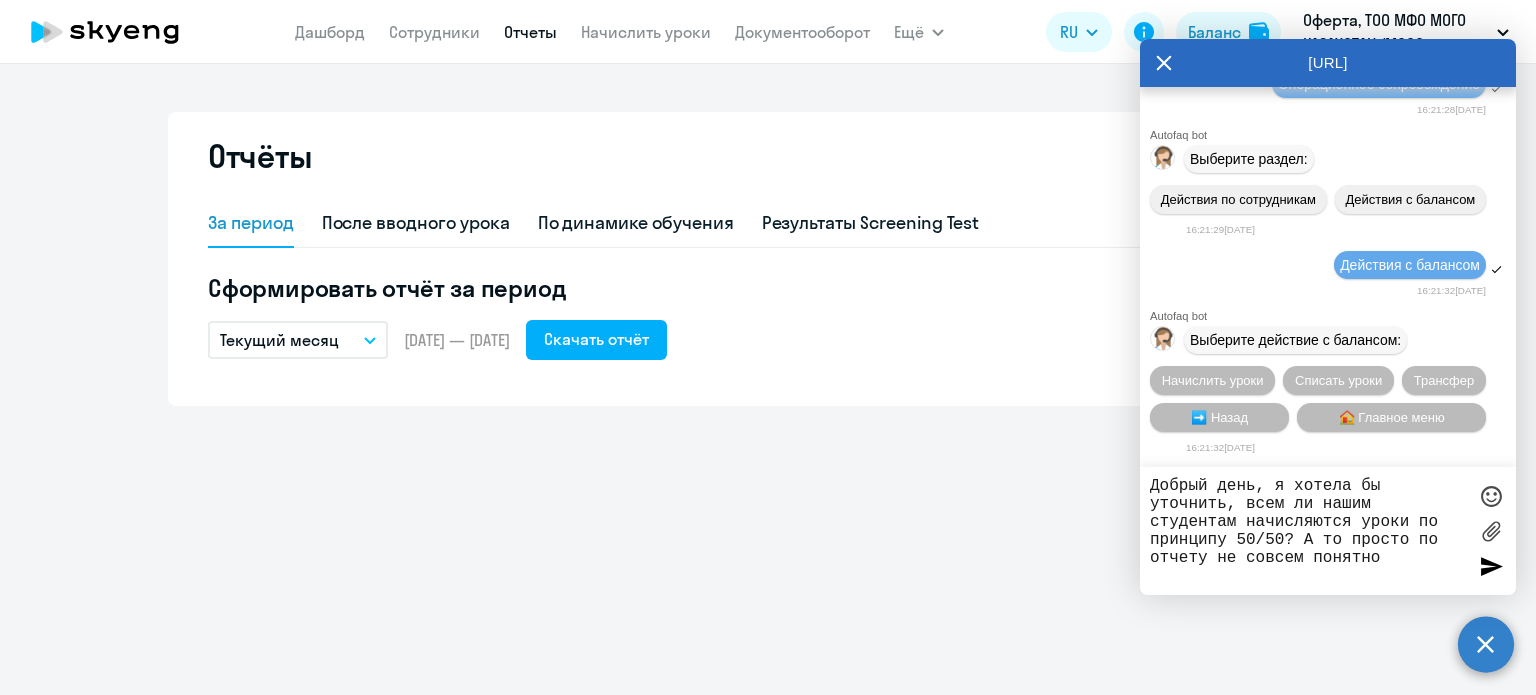 type on "Добрый день, я хотела бы уточнить, всем ли нашим студентам начисляются уроки по принципу 50/50? А то просто по отчету не совсем понятно" 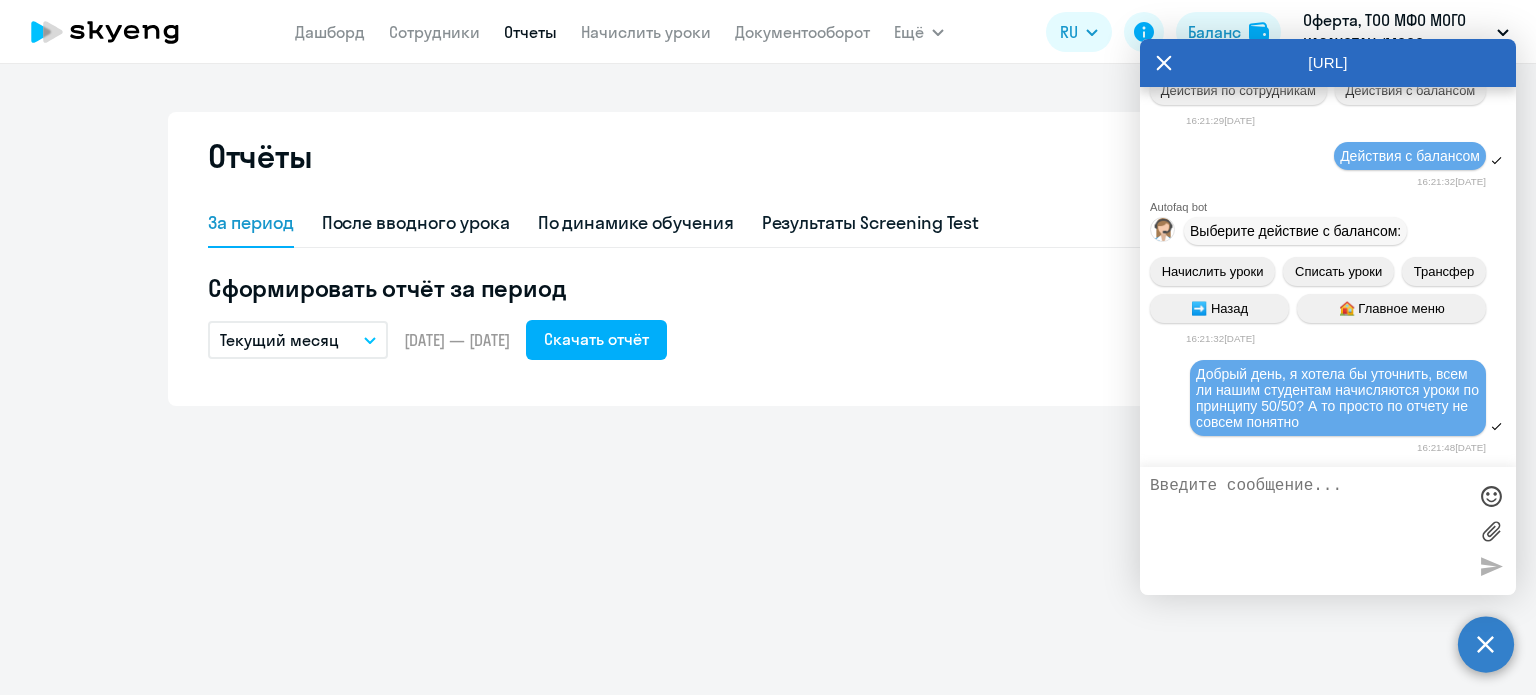 scroll, scrollTop: 8056, scrollLeft: 0, axis: vertical 